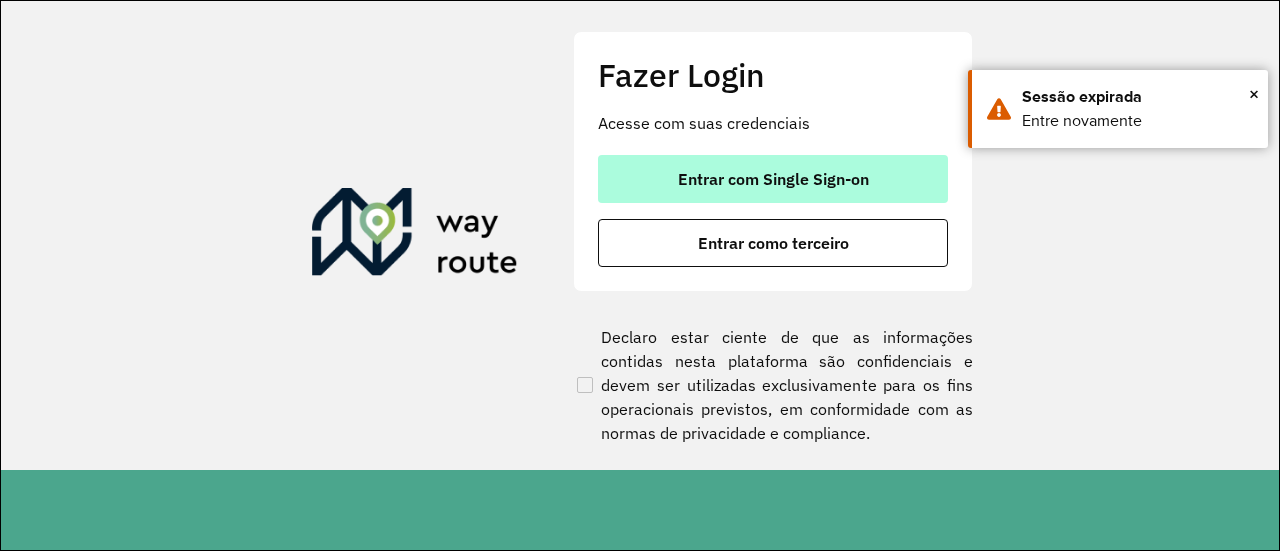 scroll, scrollTop: 0, scrollLeft: 0, axis: both 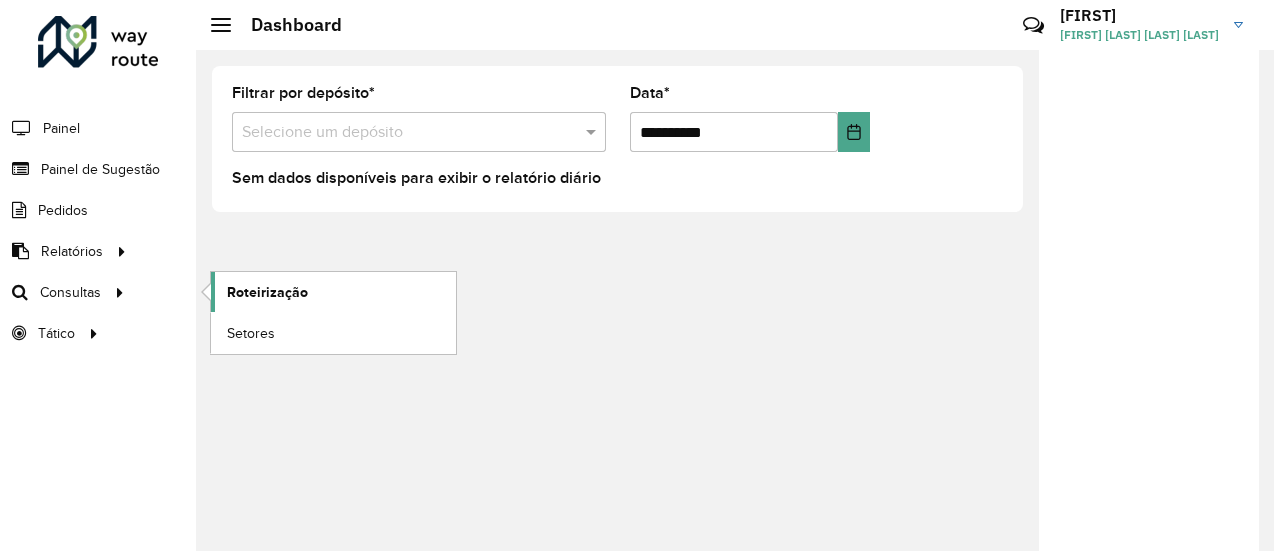 click on "Roteirização" 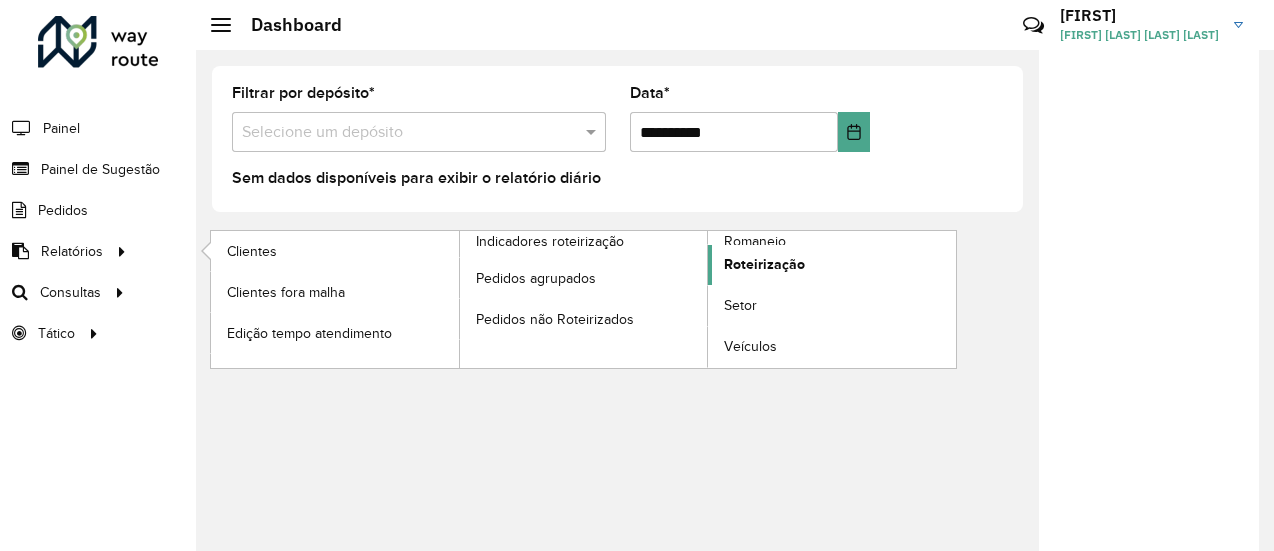 click on "Roteirização" 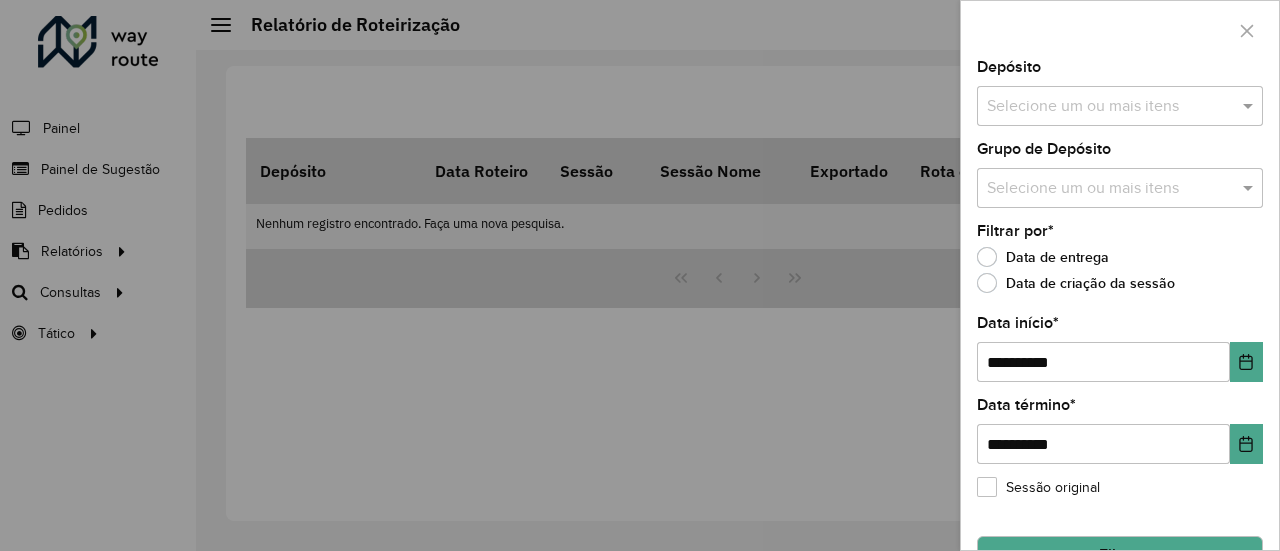 click on "Depósito  Selecione um ou mais itens" 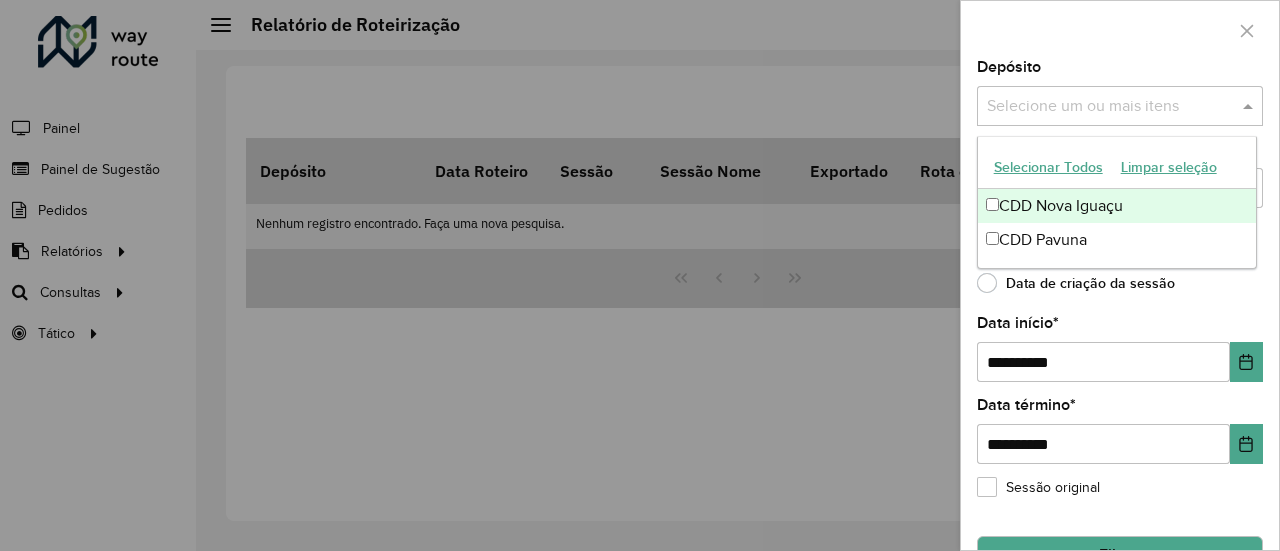 click on "CDD Nova Iguaçu" at bounding box center (1117, 206) 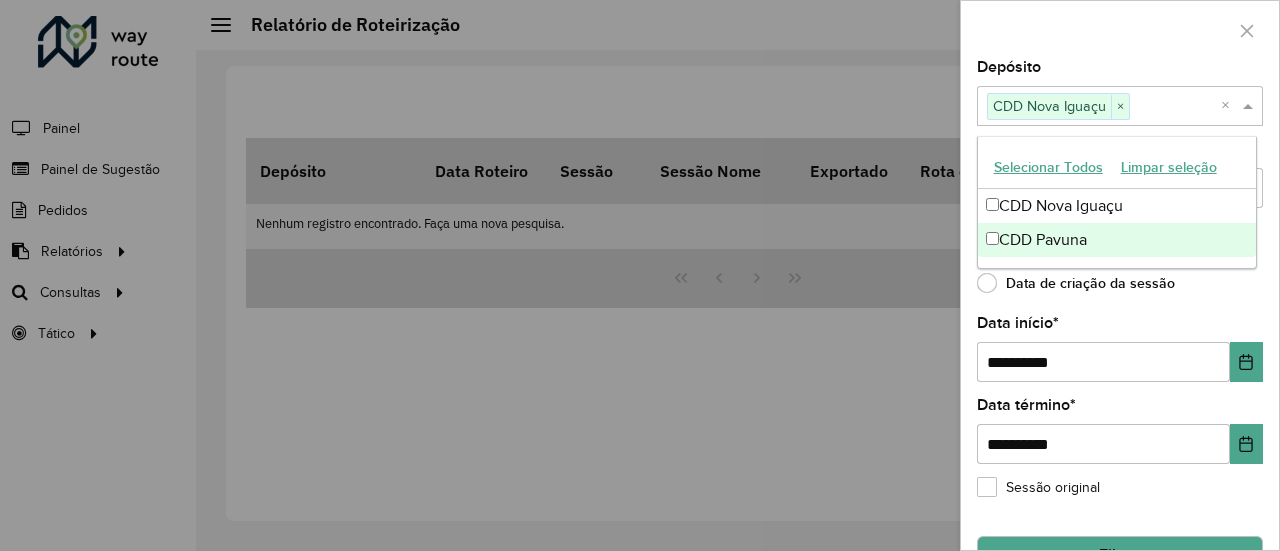 click on "**********" 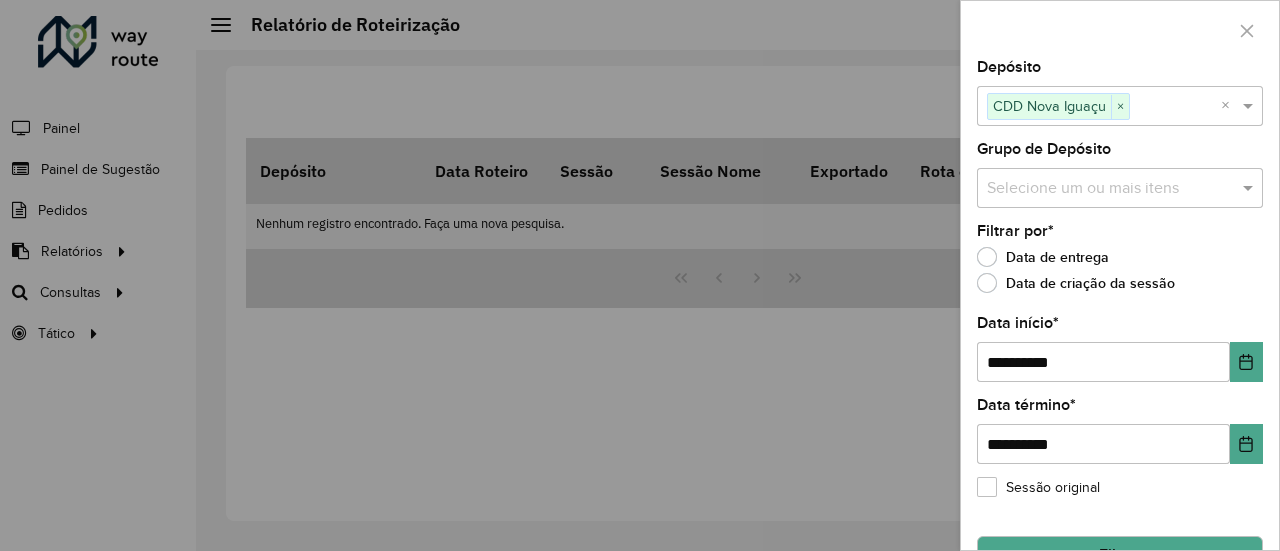 click at bounding box center (1110, 189) 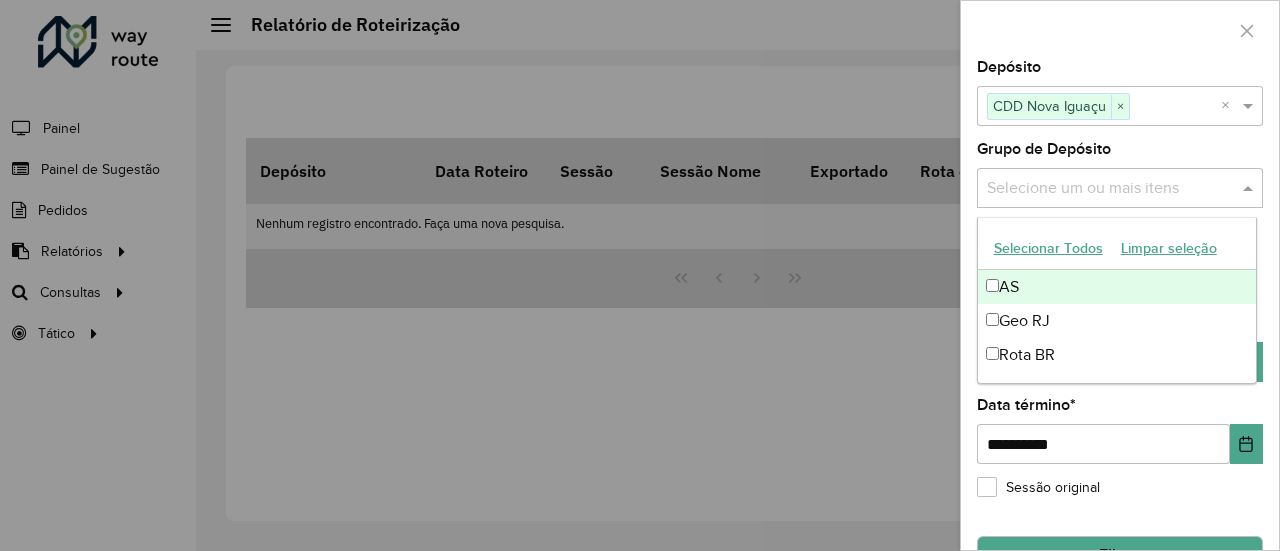 click on "Selecionar Todos" at bounding box center (1048, 248) 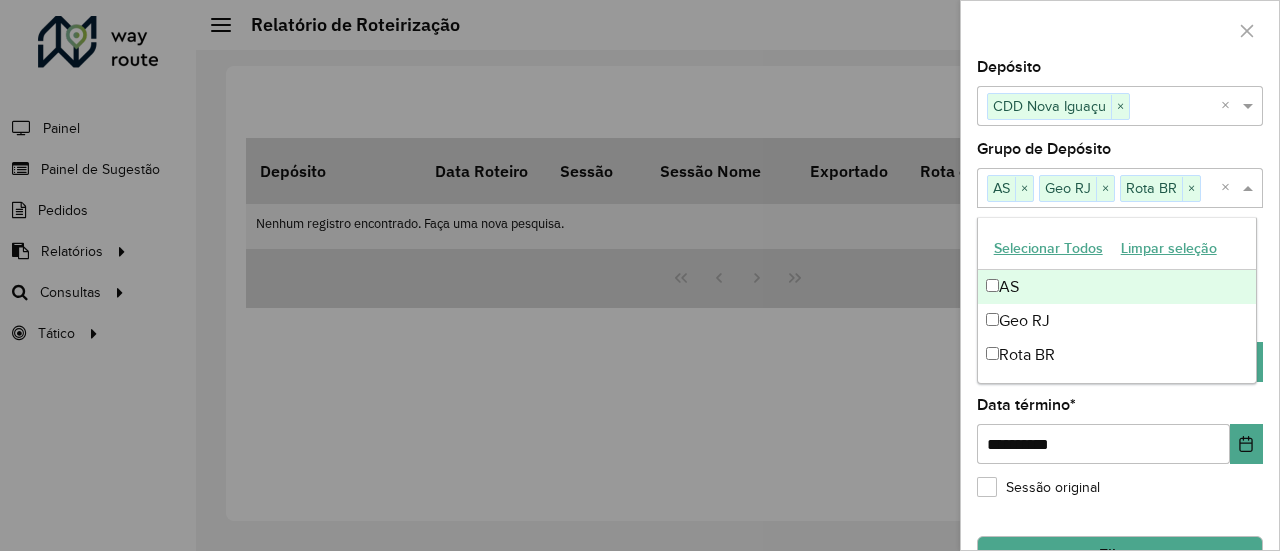 click at bounding box center [640, 275] 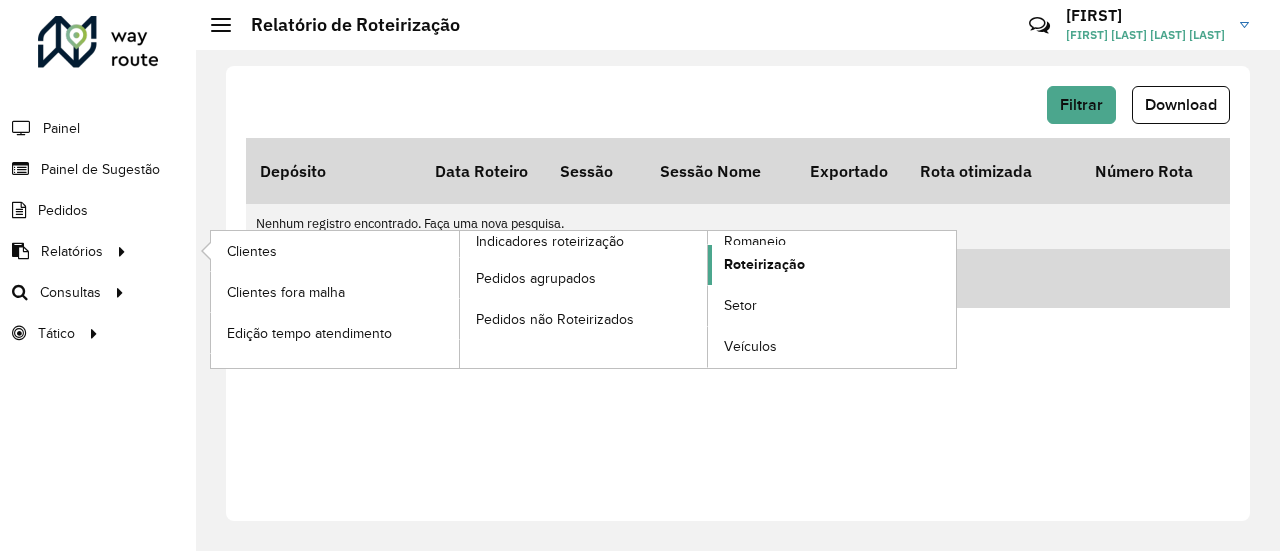 click on "Roteirização" 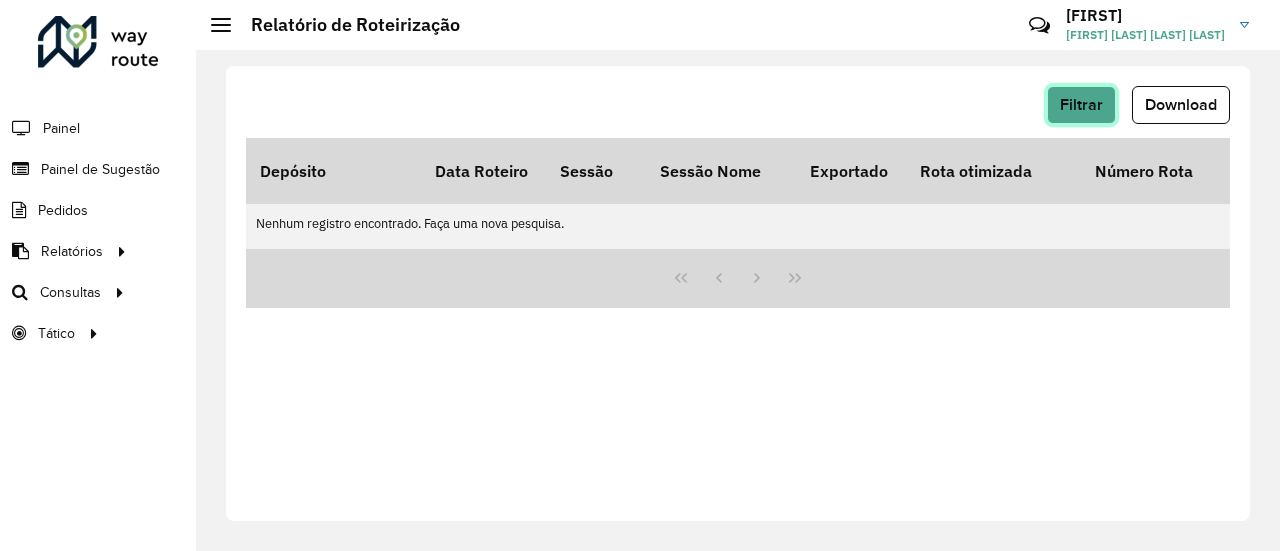 click on "Filtrar" 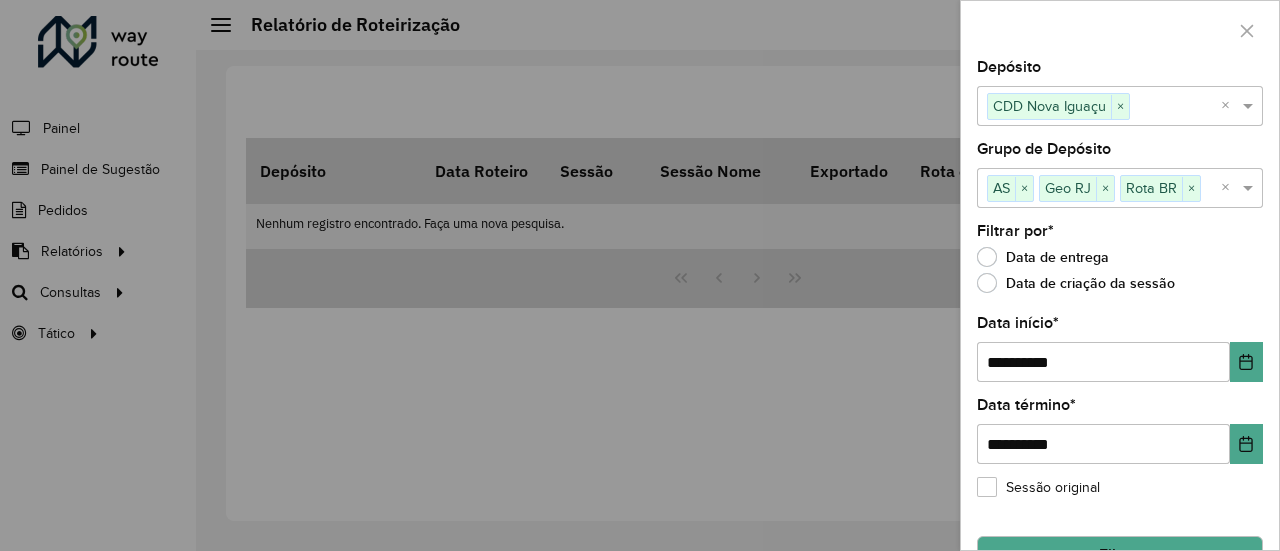 scroll, scrollTop: 46, scrollLeft: 0, axis: vertical 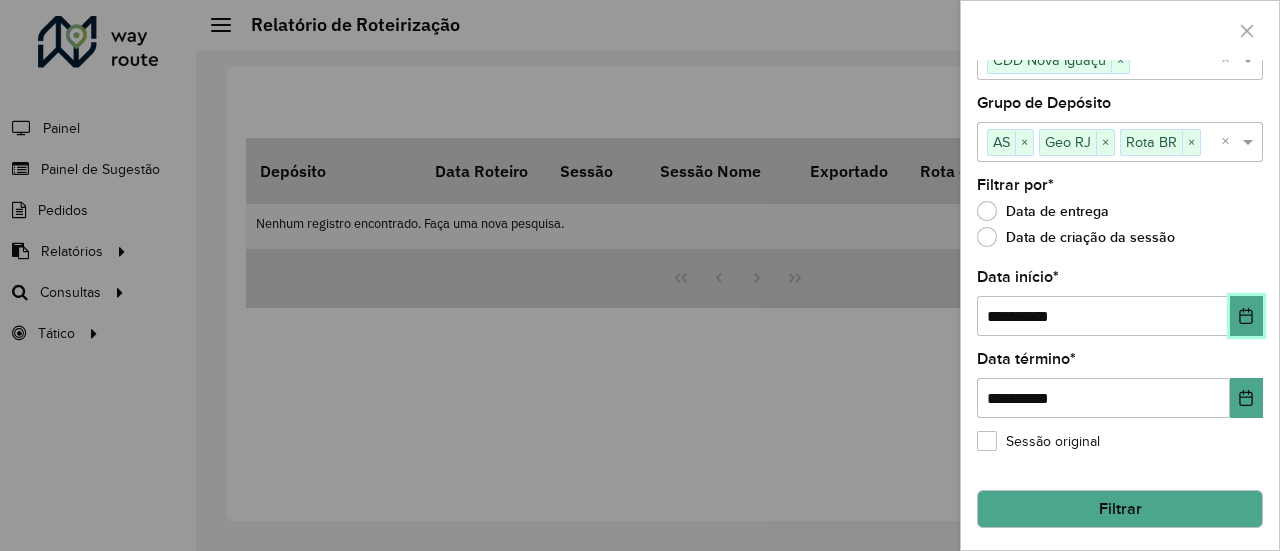 click 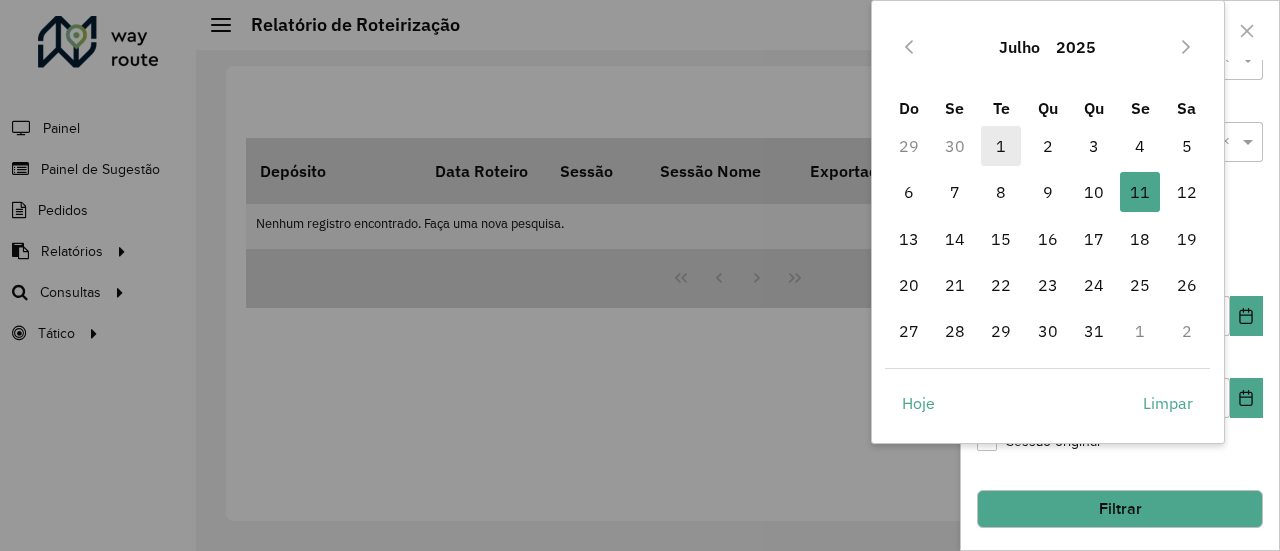 click on "1" at bounding box center (1001, 146) 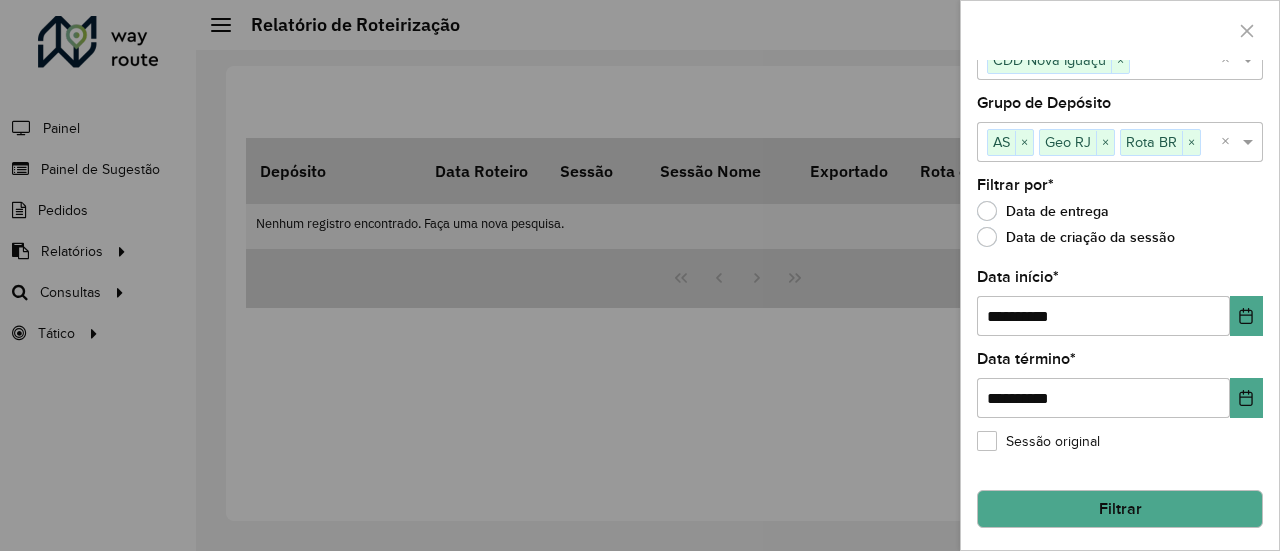 click on "**********" 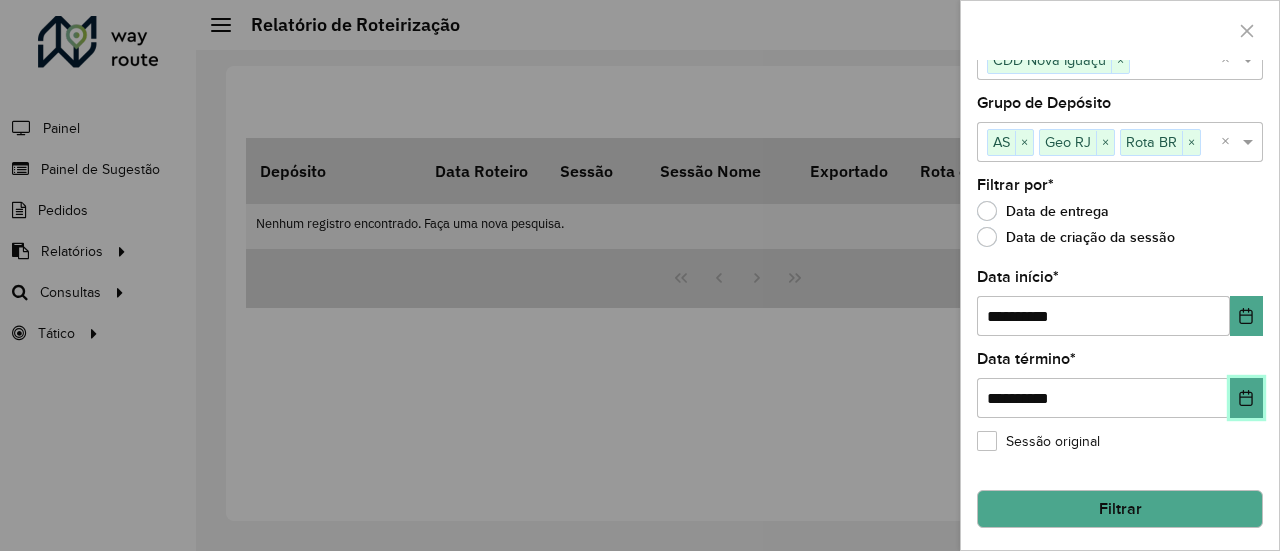 click at bounding box center (1246, 398) 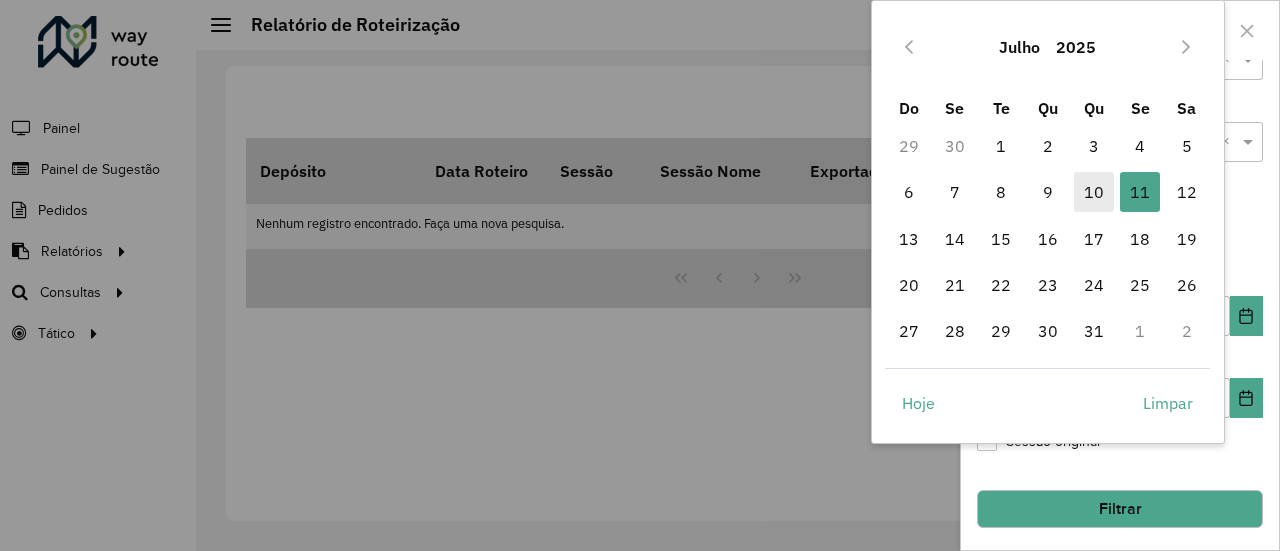 click on "10" at bounding box center (1094, 192) 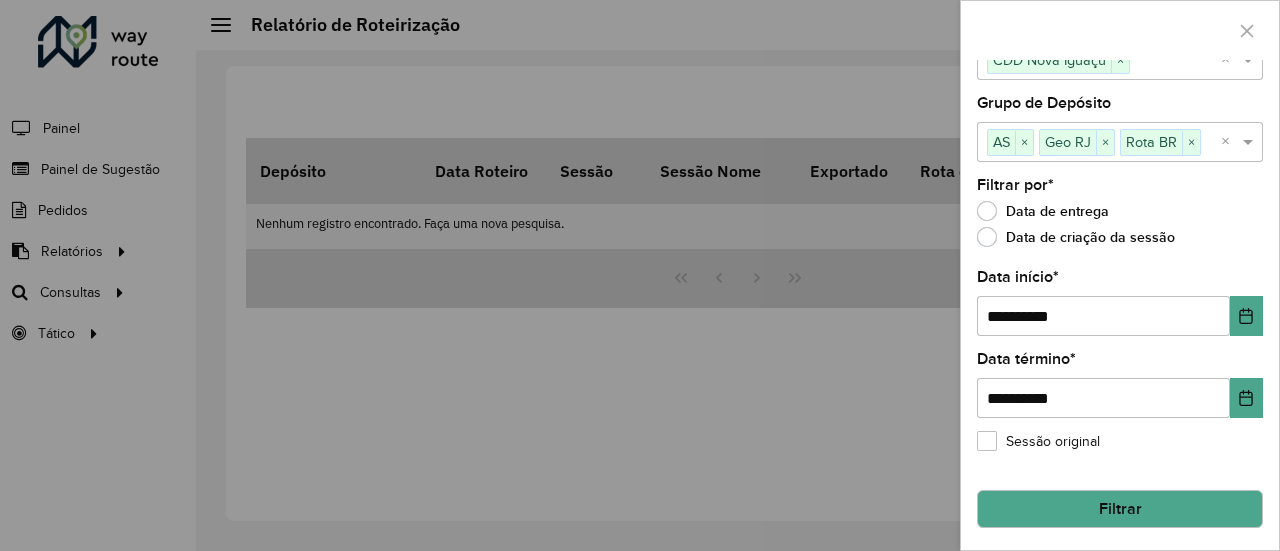click on "Filtrar" 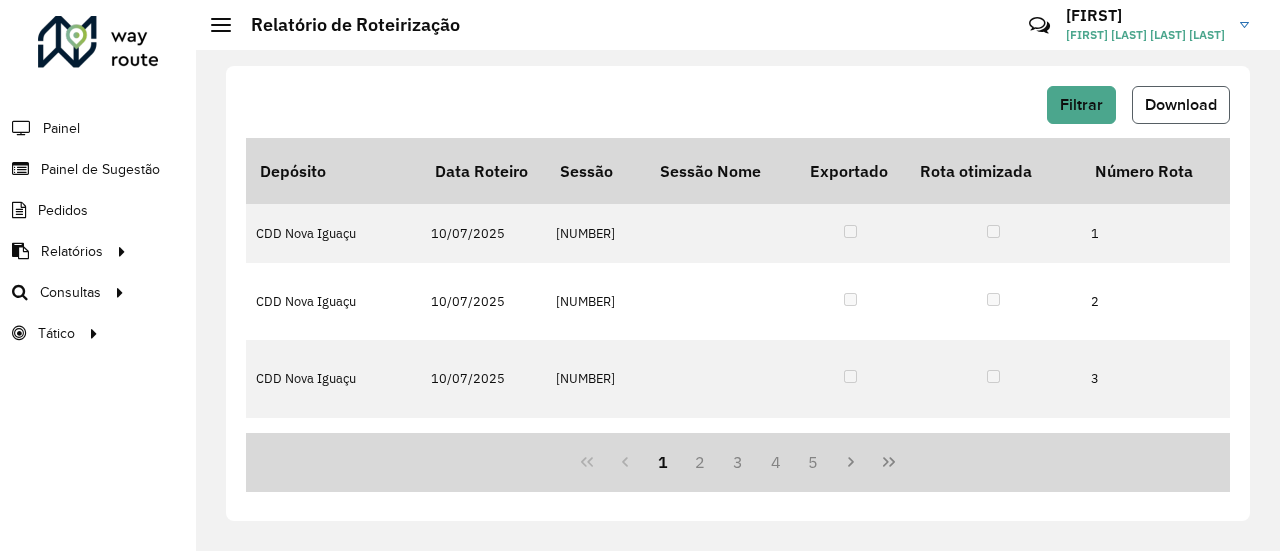 click on "Download" 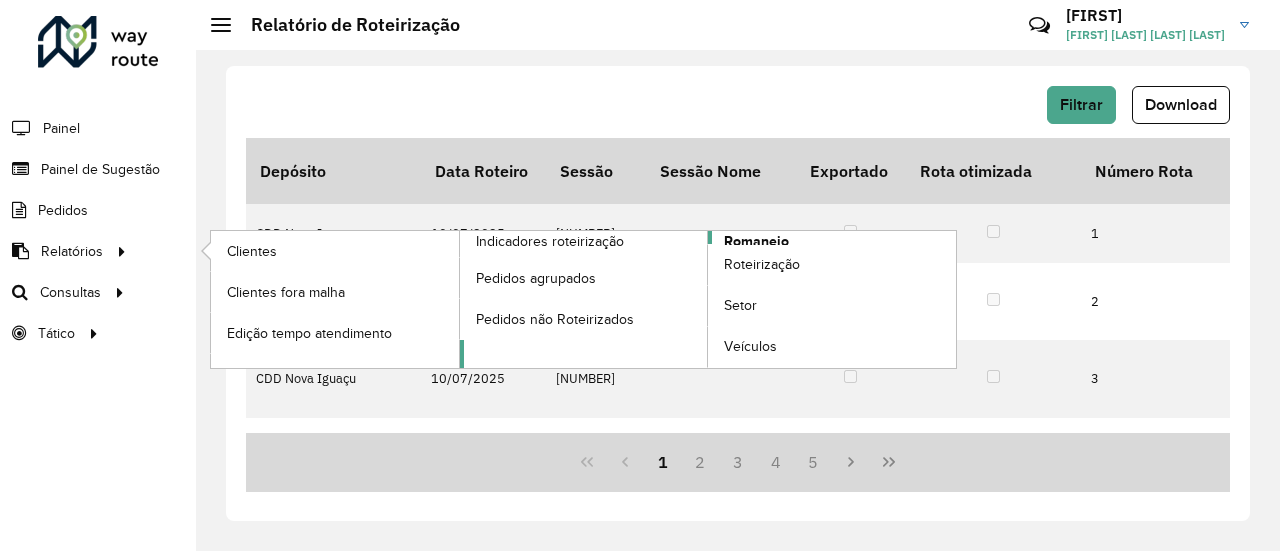 click on "Romaneio" 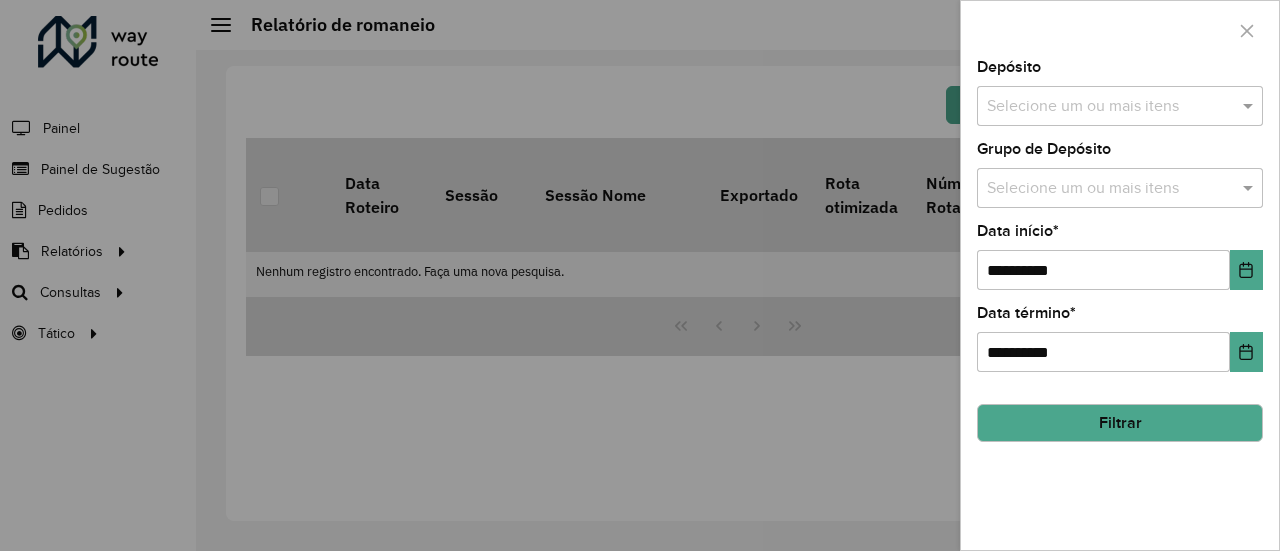 click at bounding box center (1110, 107) 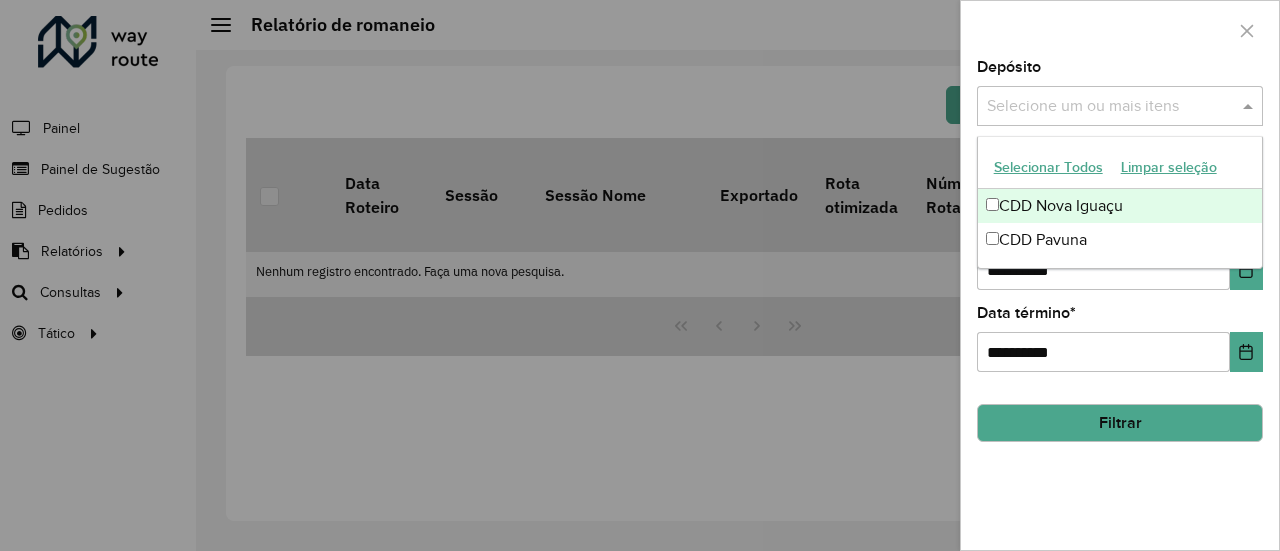 click on "CDD Nova Iguaçu" at bounding box center [1120, 206] 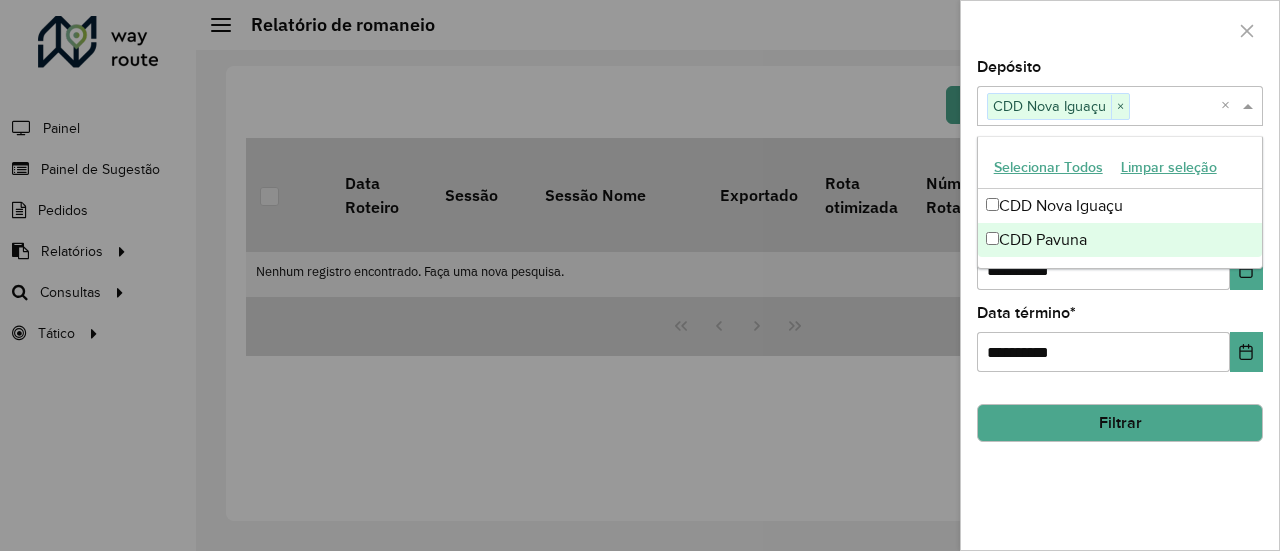 click at bounding box center [640, 275] 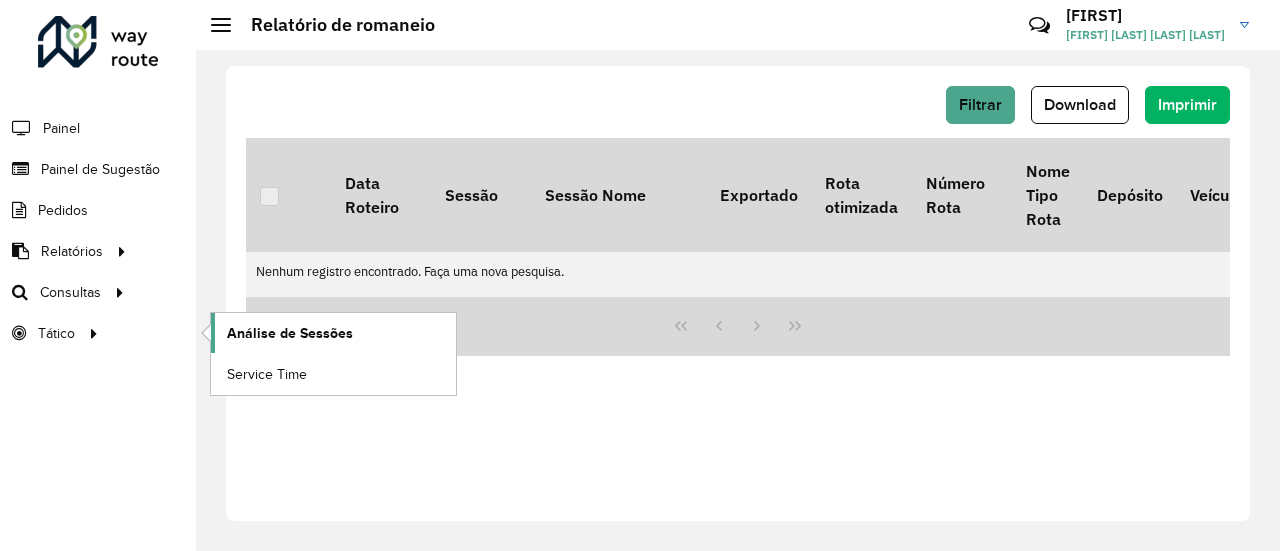 click on "Análise de Sessões" 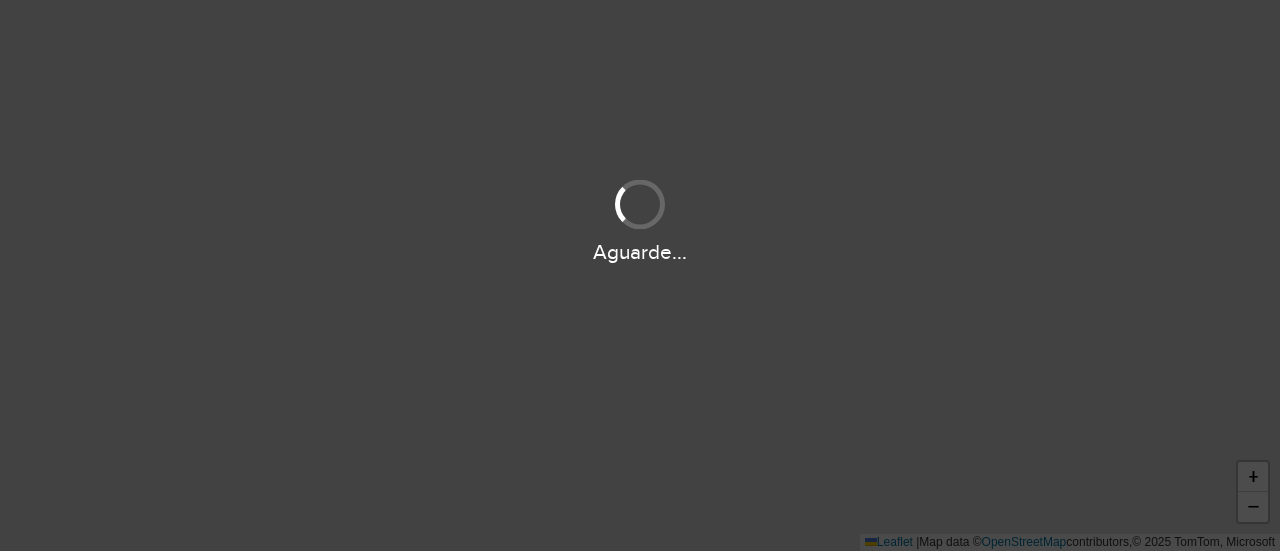 scroll, scrollTop: 0, scrollLeft: 0, axis: both 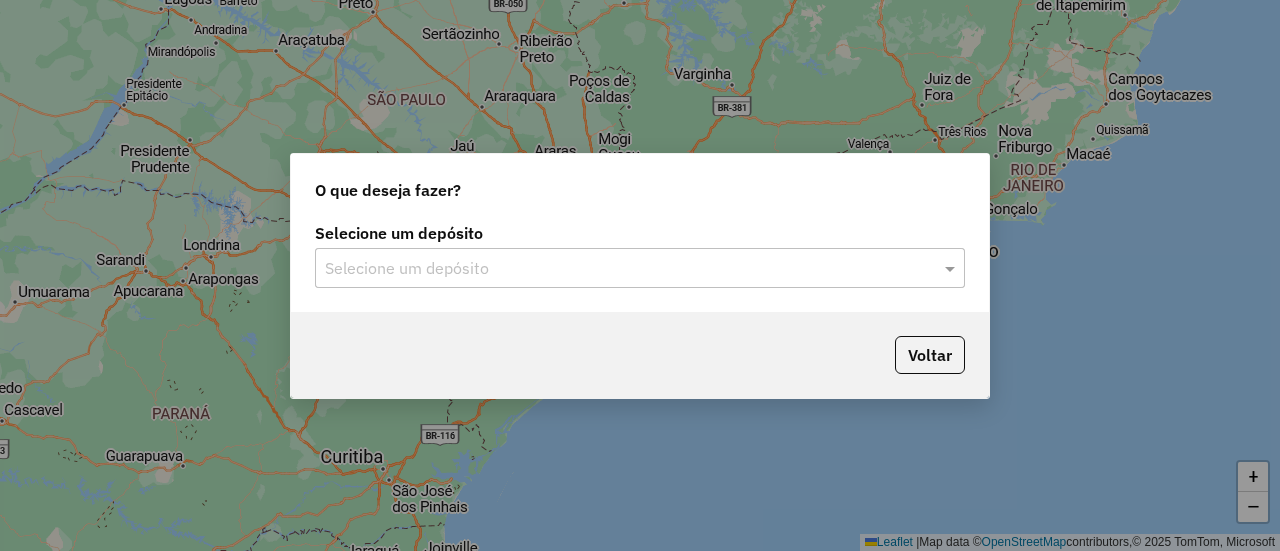 click 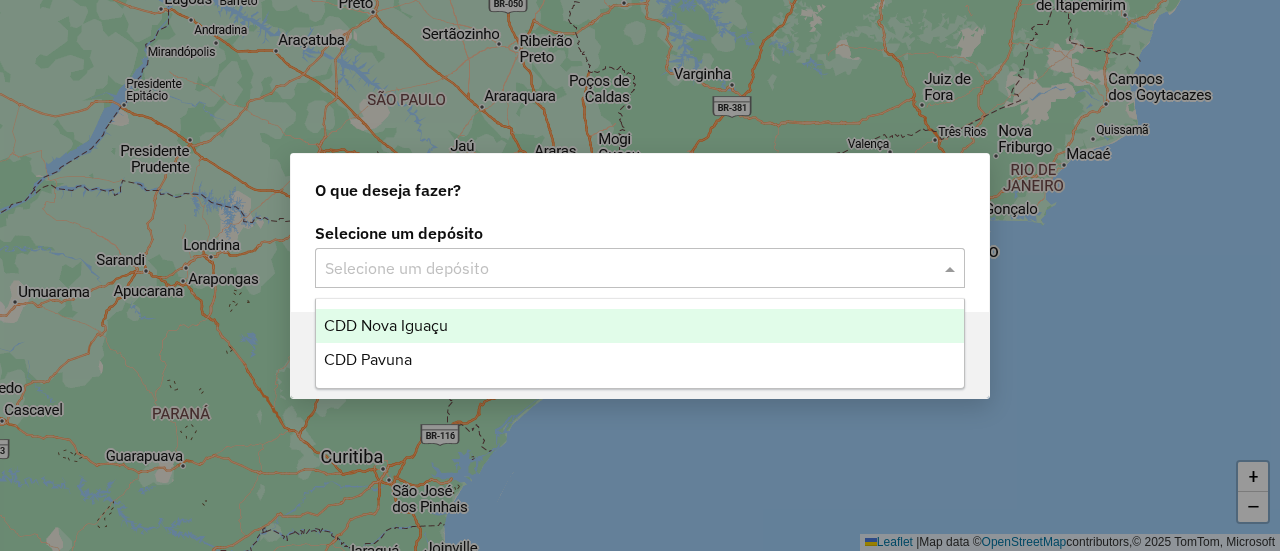 click on "CDD Nova Iguaçu" at bounding box center [386, 325] 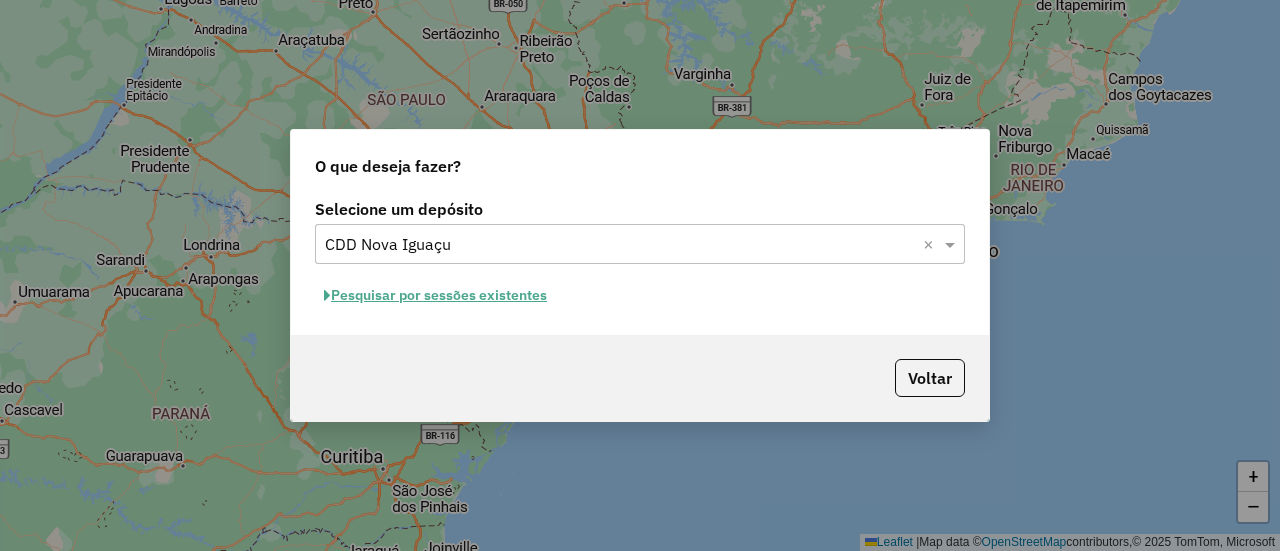 click on "Pesquisar por sessões existentes" 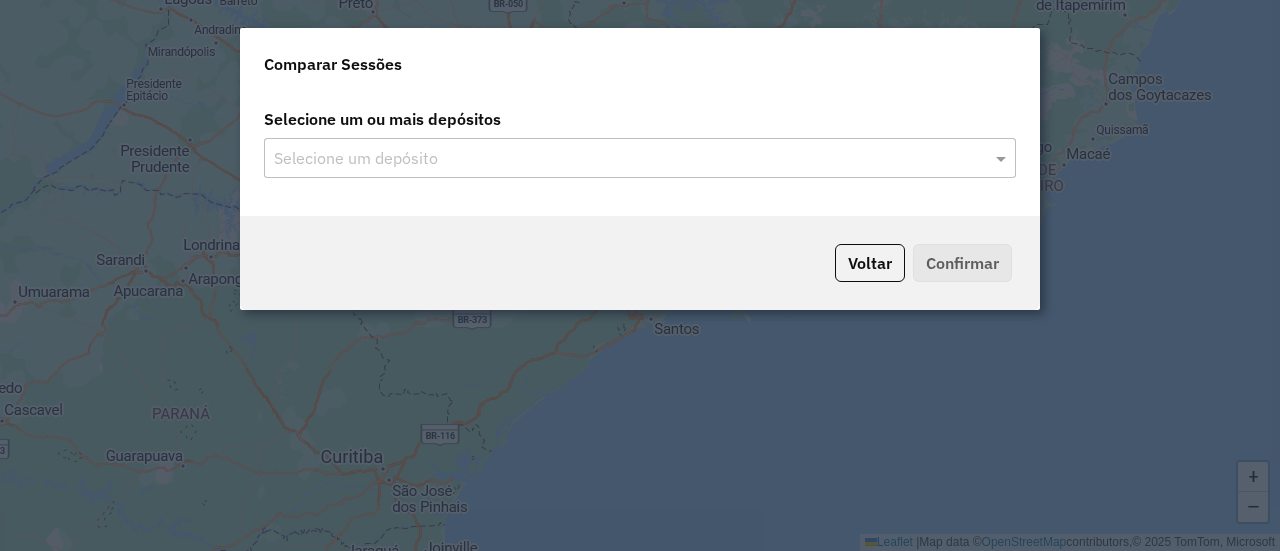 scroll, scrollTop: 0, scrollLeft: 0, axis: both 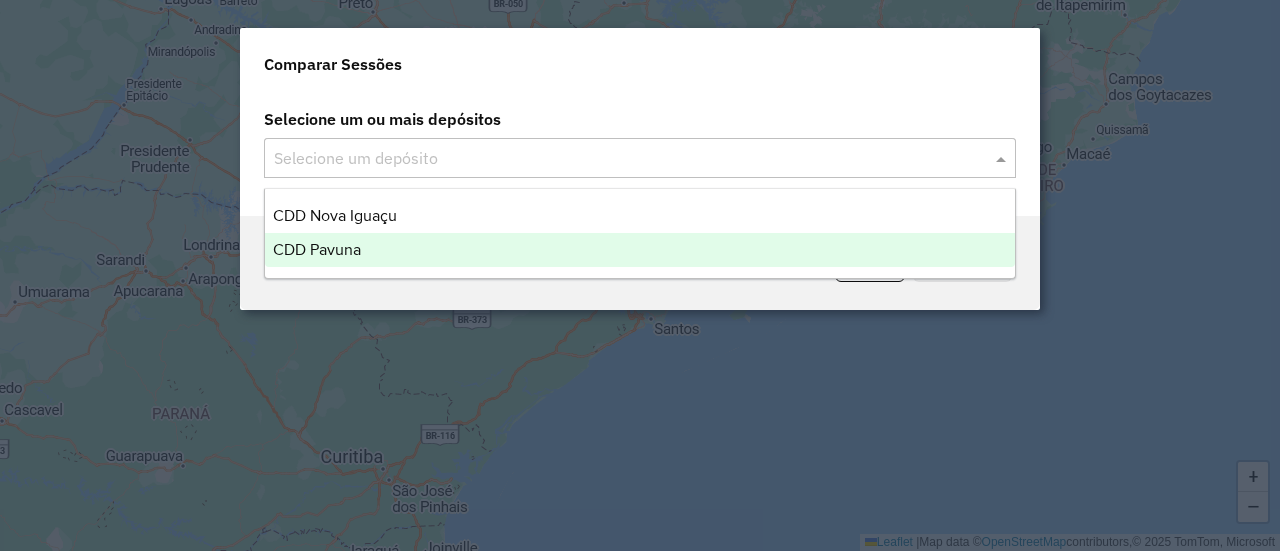 click on "CDD Nova Iguaçu" at bounding box center [335, 215] 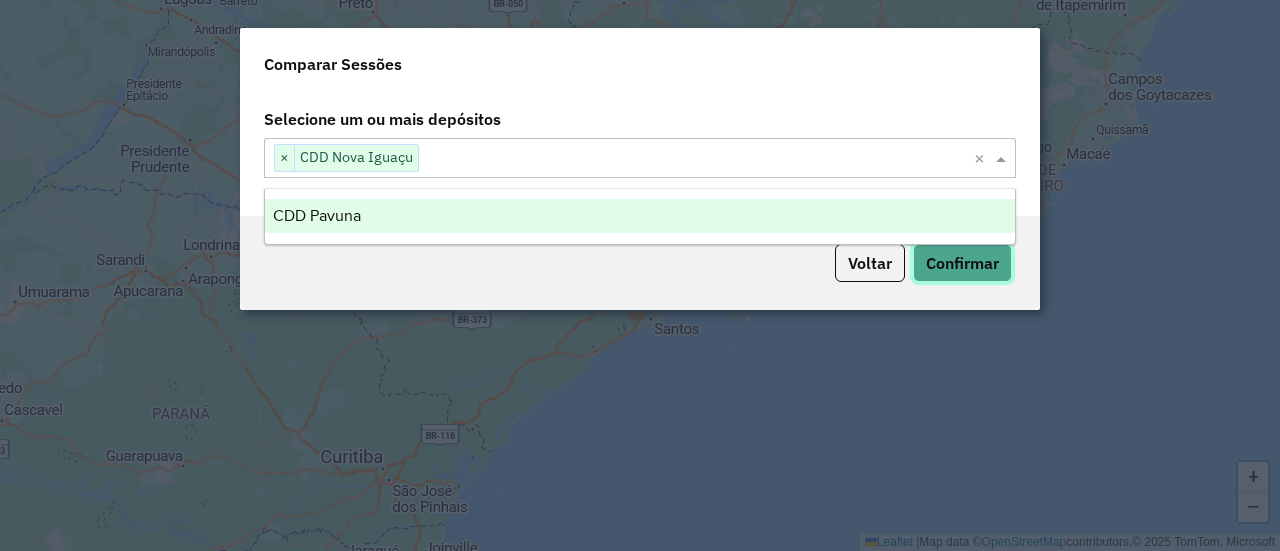 click on "Confirmar" 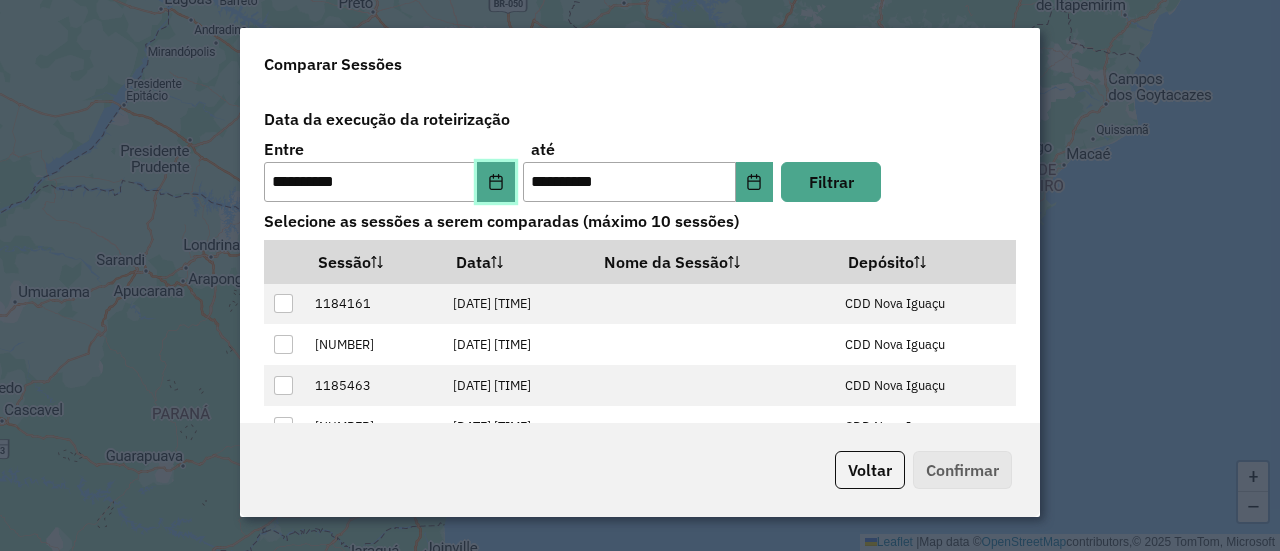 click at bounding box center [496, 182] 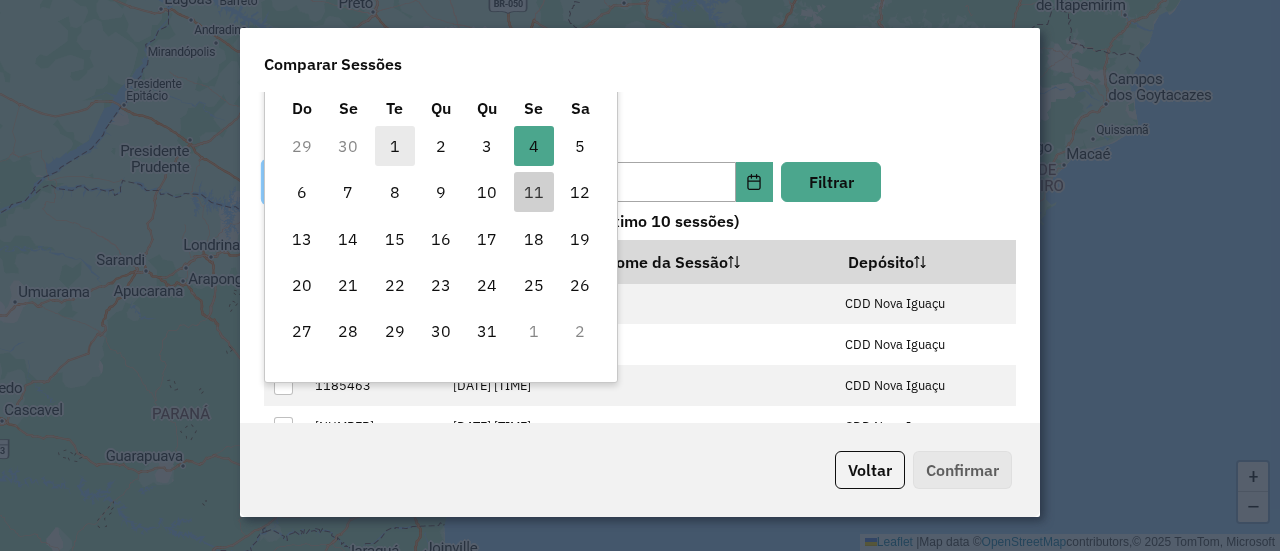 click on "1" at bounding box center [395, 146] 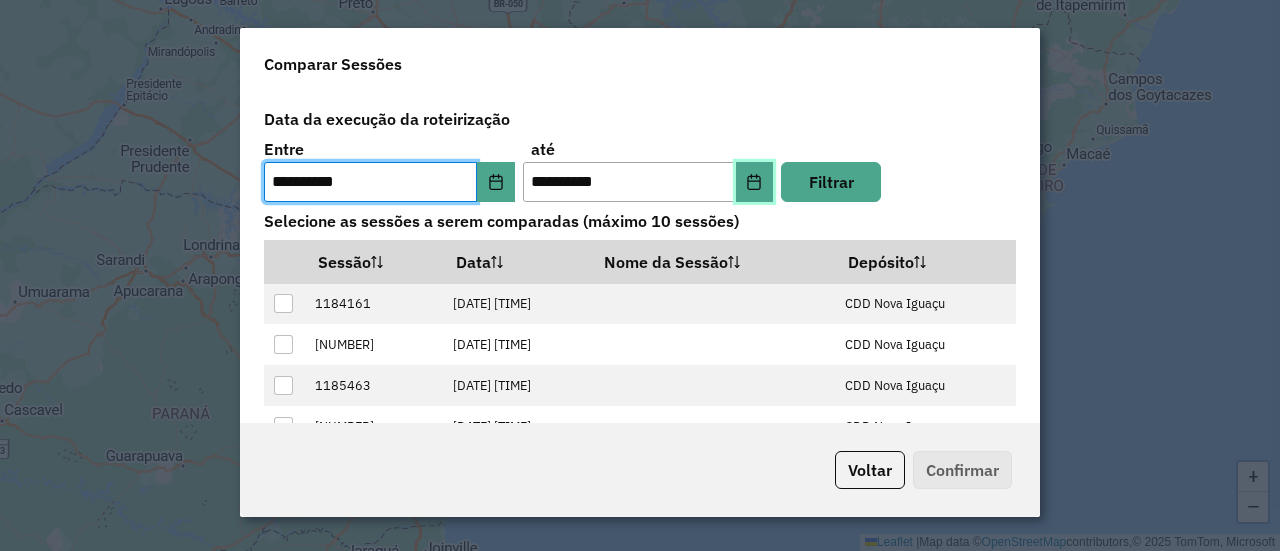 click 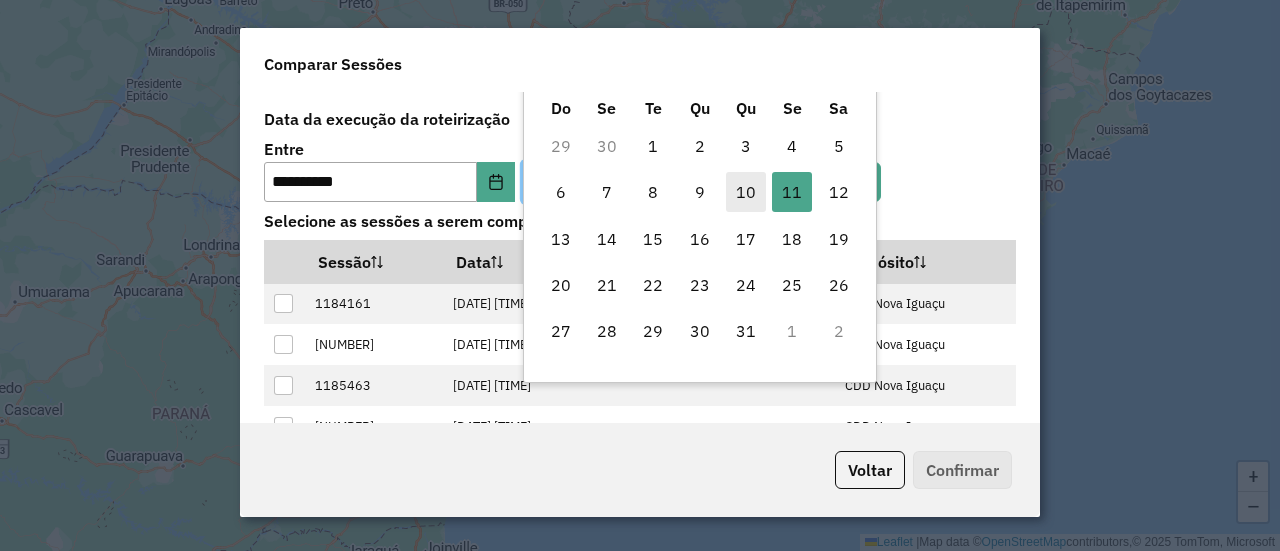 click on "10" at bounding box center (746, 192) 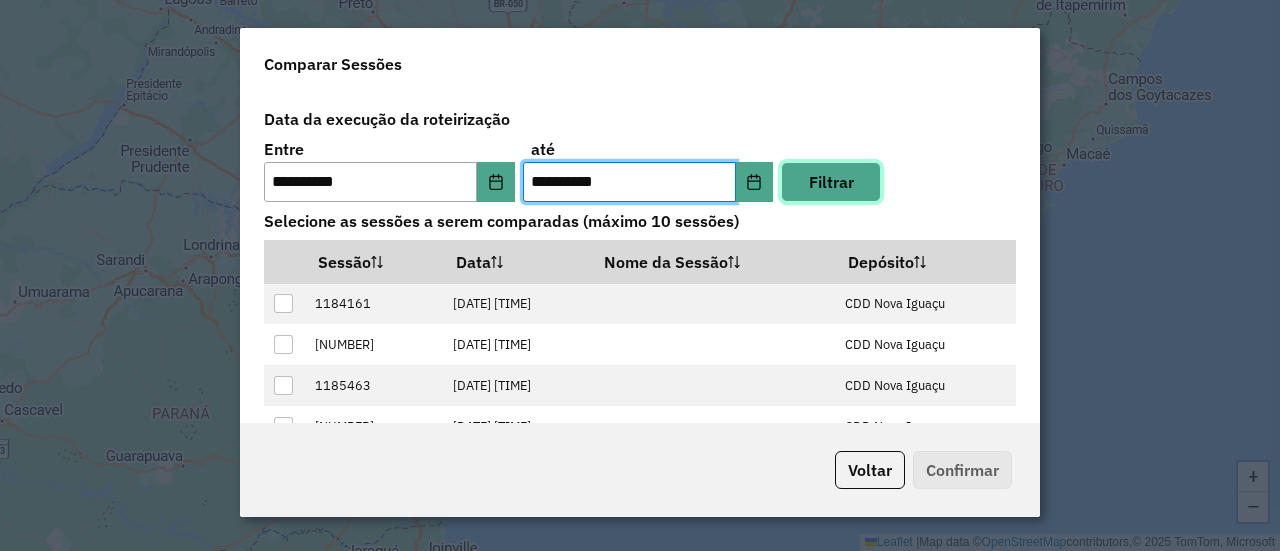 click on "Filtrar" 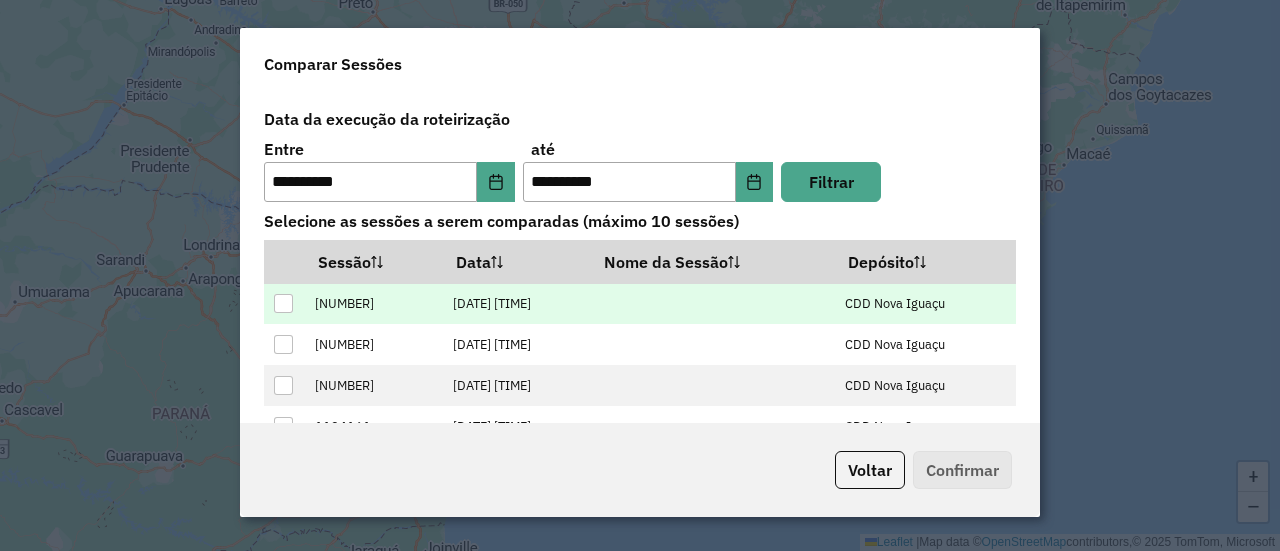 click at bounding box center [283, 303] 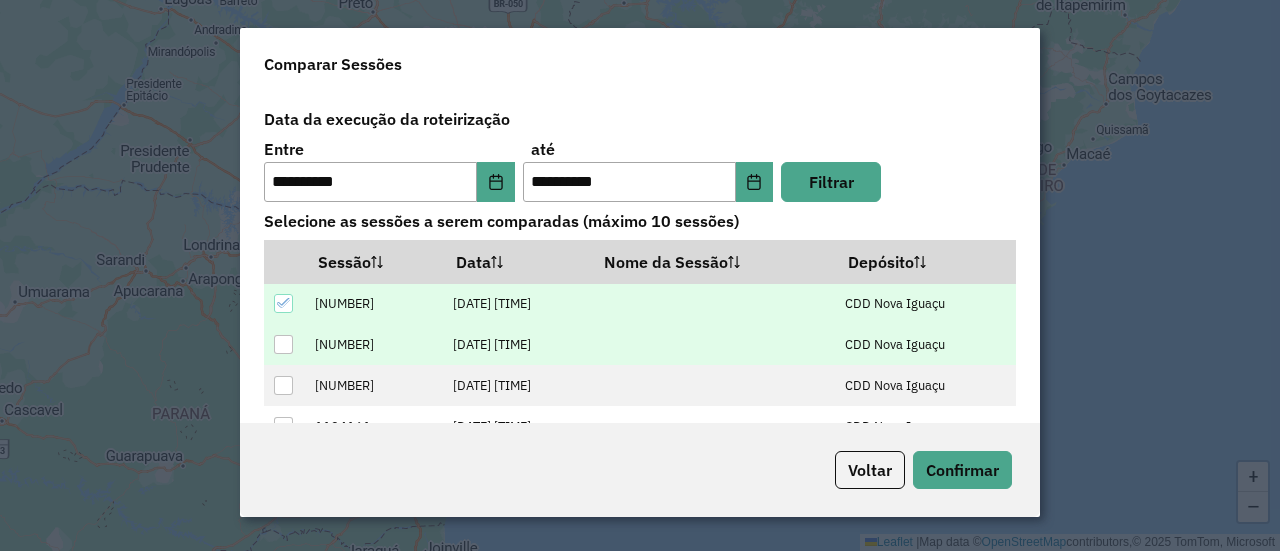 click at bounding box center [283, 344] 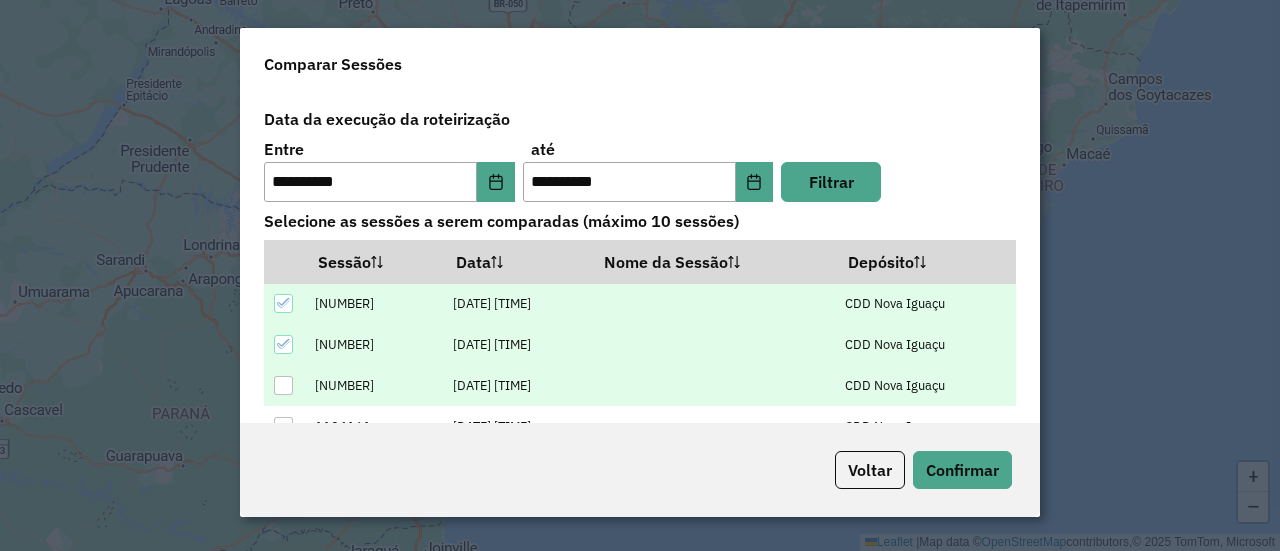 click at bounding box center (283, 385) 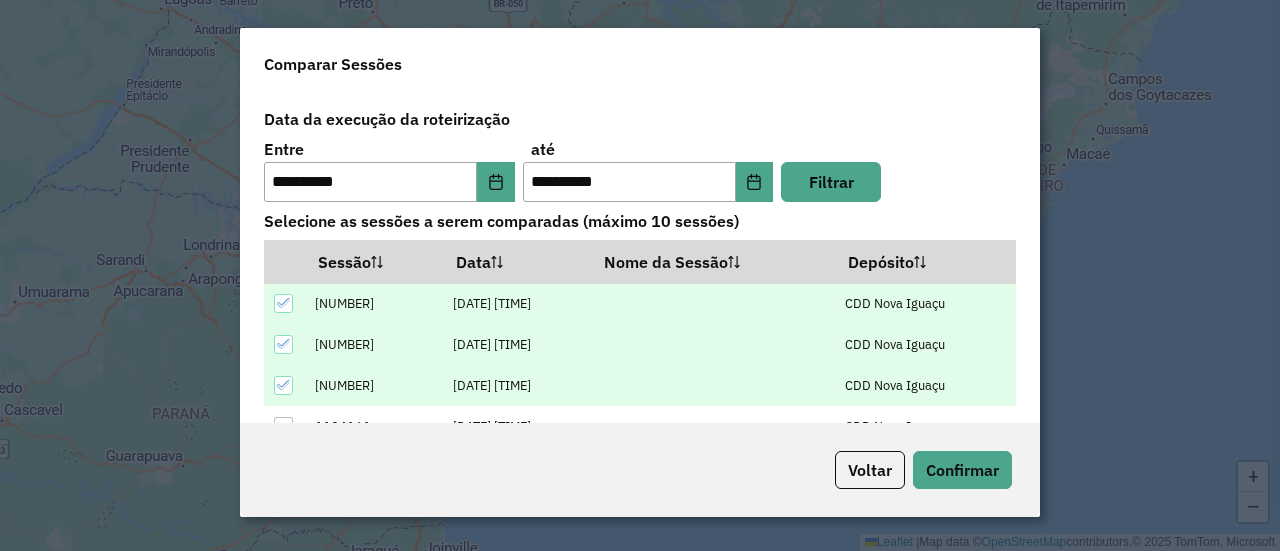 scroll, scrollTop: 100, scrollLeft: 0, axis: vertical 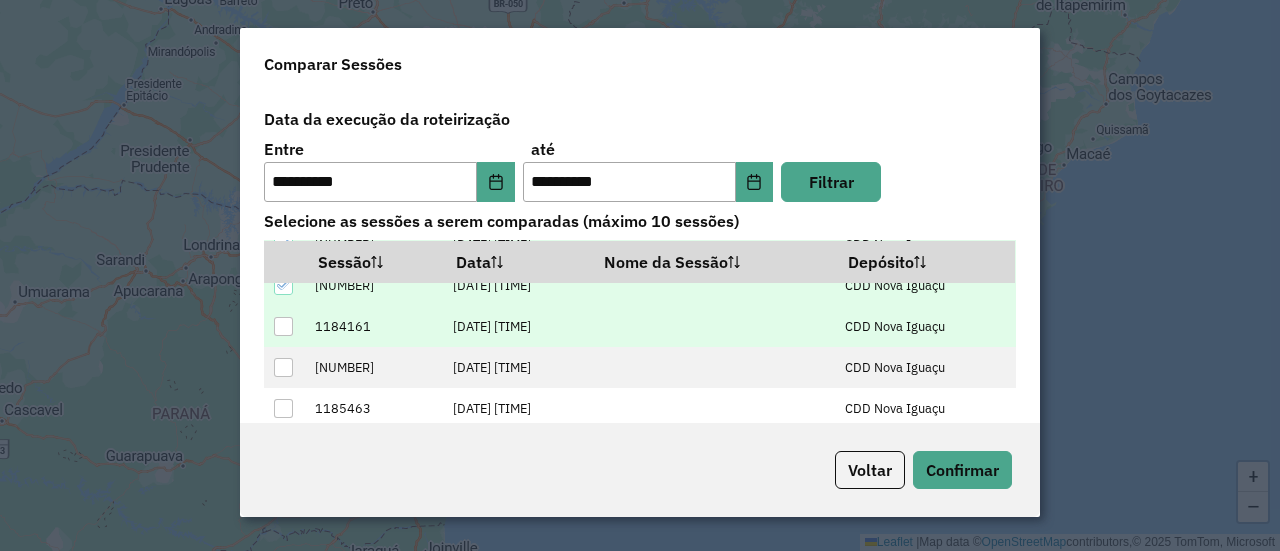 click at bounding box center (283, 326) 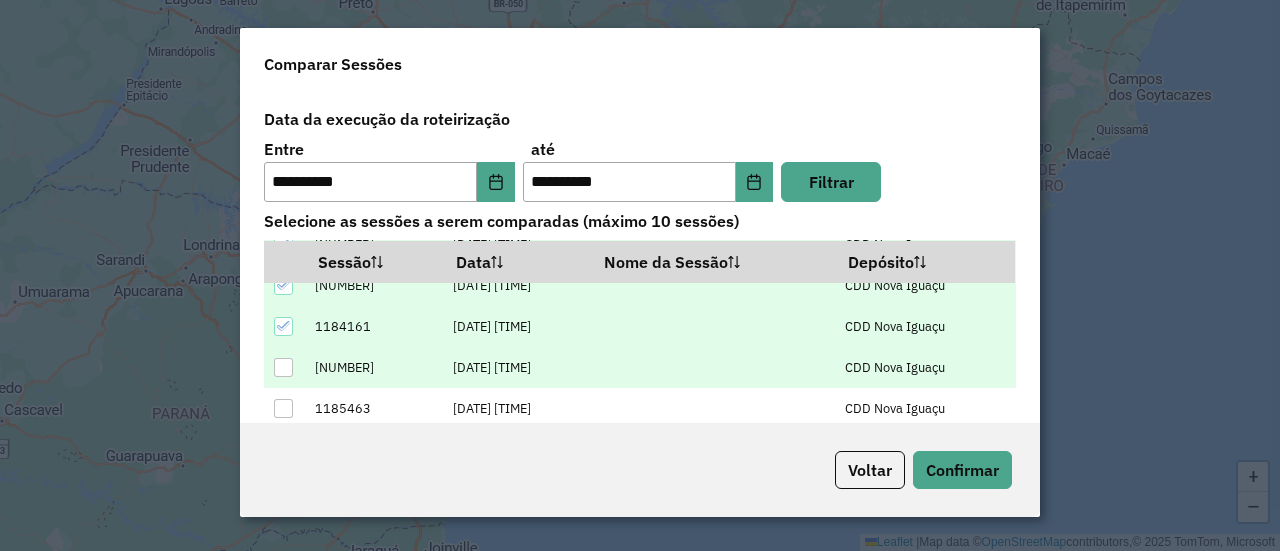 click at bounding box center (284, 367) 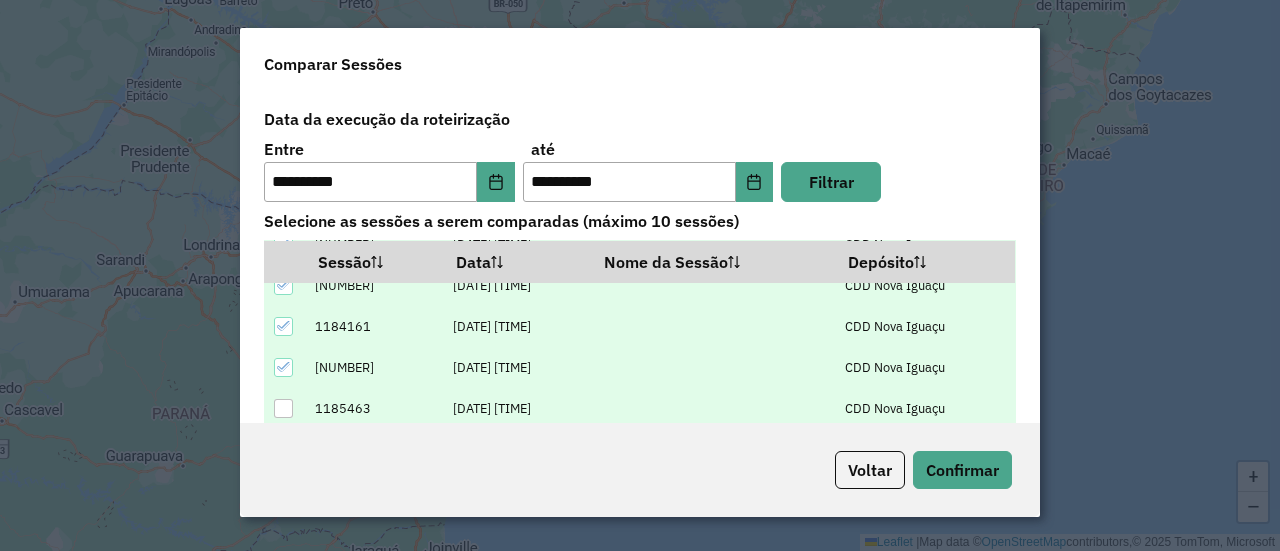 click at bounding box center (283, 408) 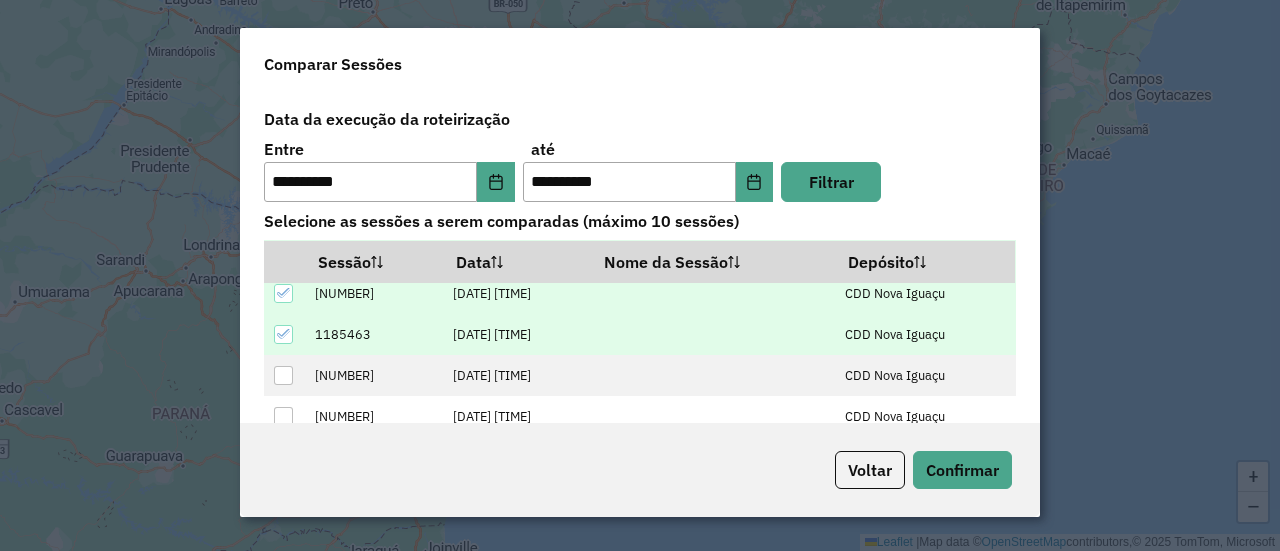 scroll, scrollTop: 200, scrollLeft: 0, axis: vertical 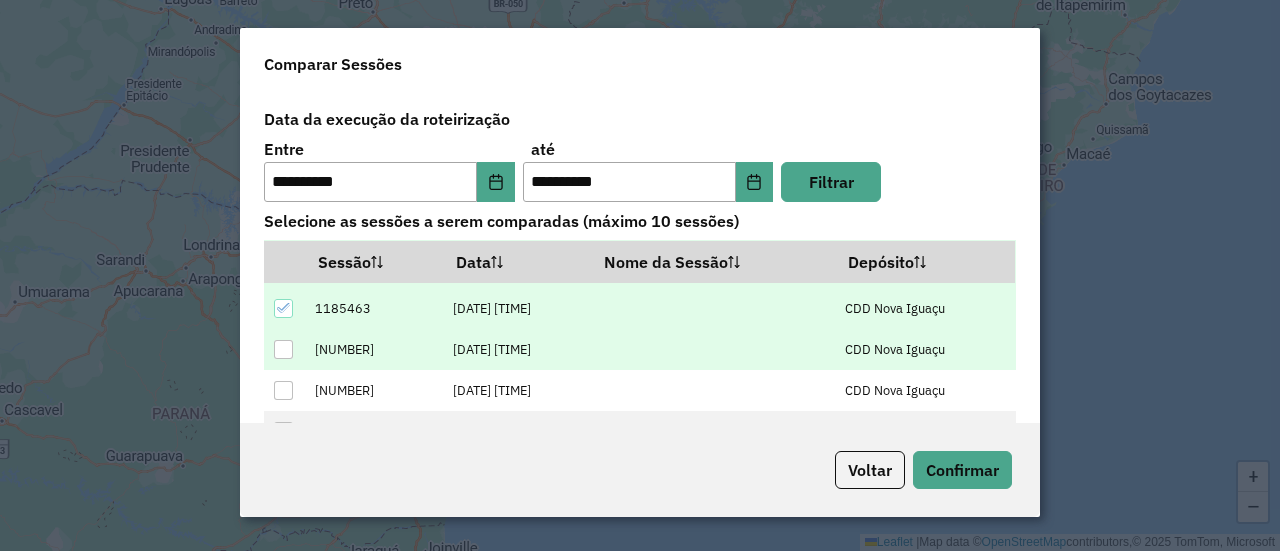 click at bounding box center [283, 349] 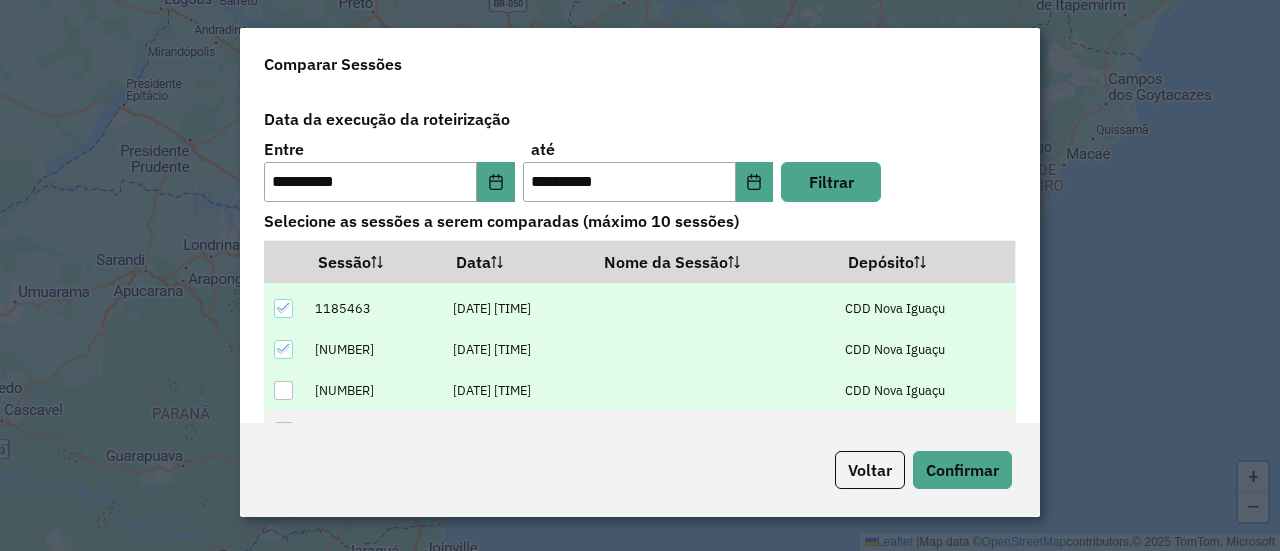 click at bounding box center [283, 390] 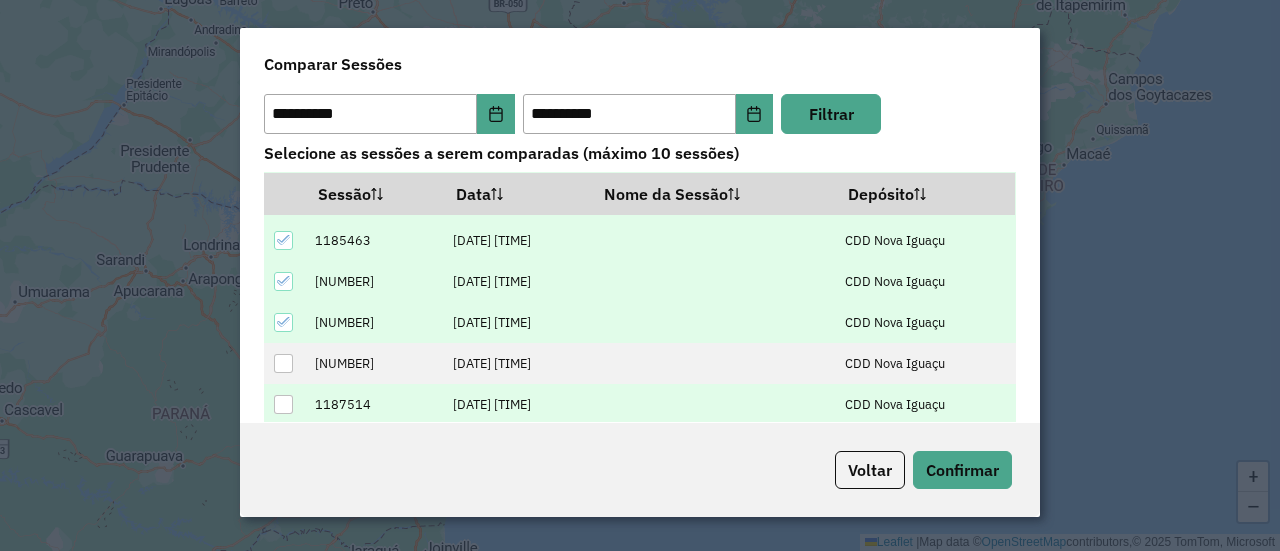 scroll, scrollTop: 128, scrollLeft: 0, axis: vertical 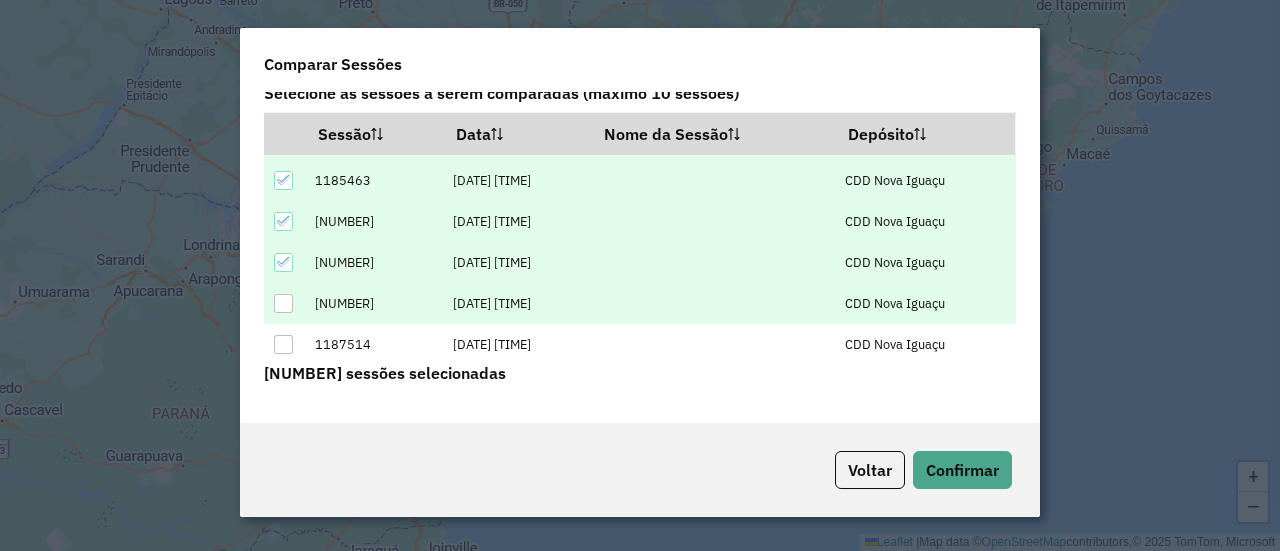 click at bounding box center [283, 303] 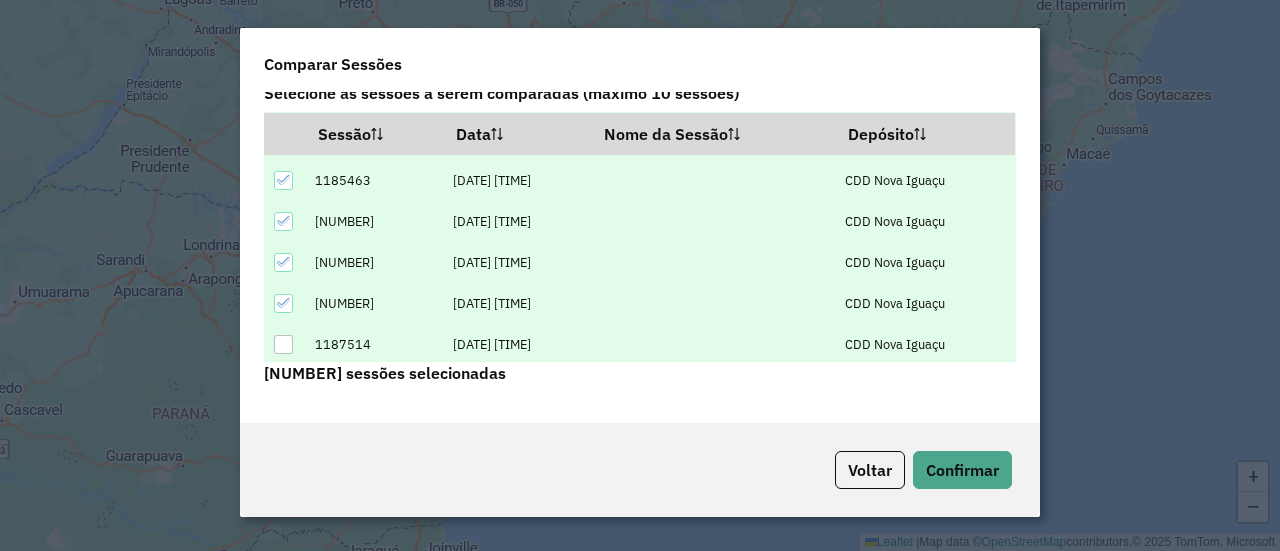 click at bounding box center [283, 344] 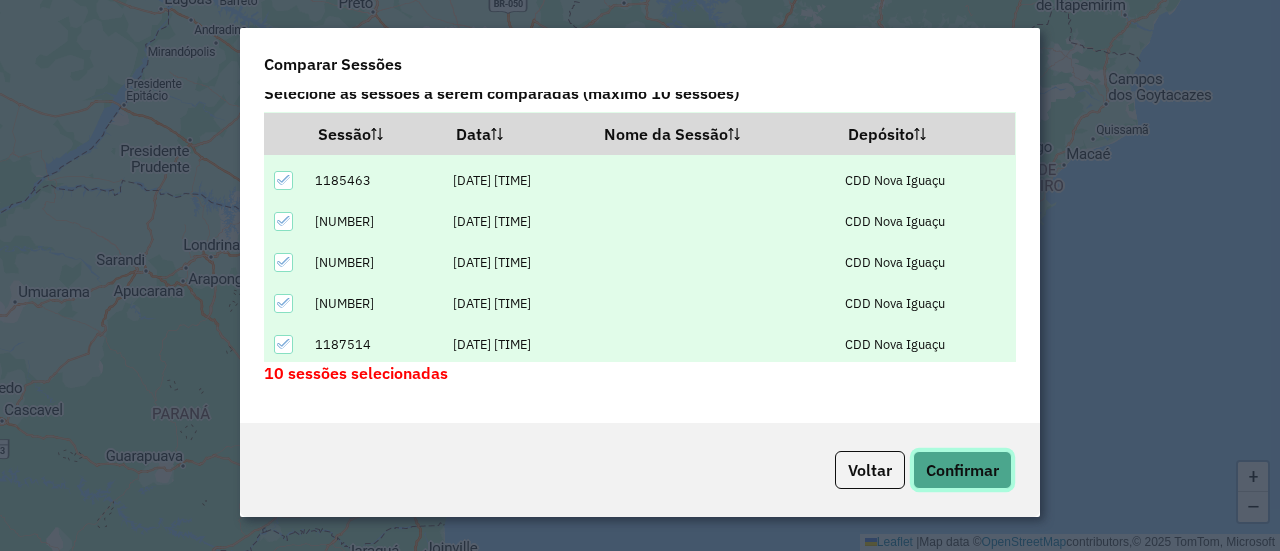click on "Confirmar" 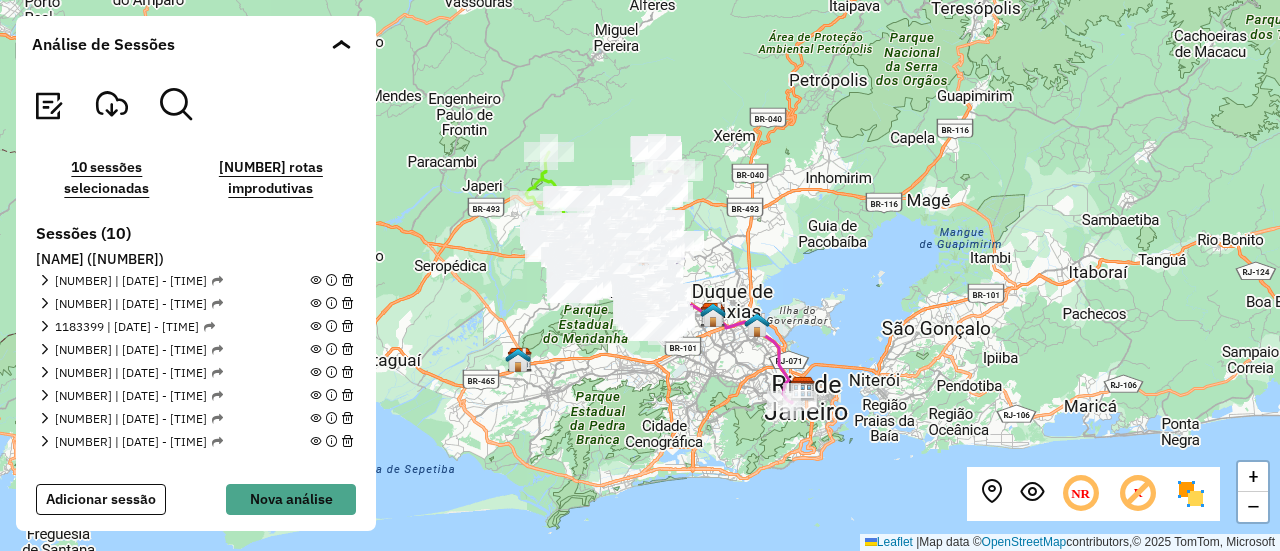 click 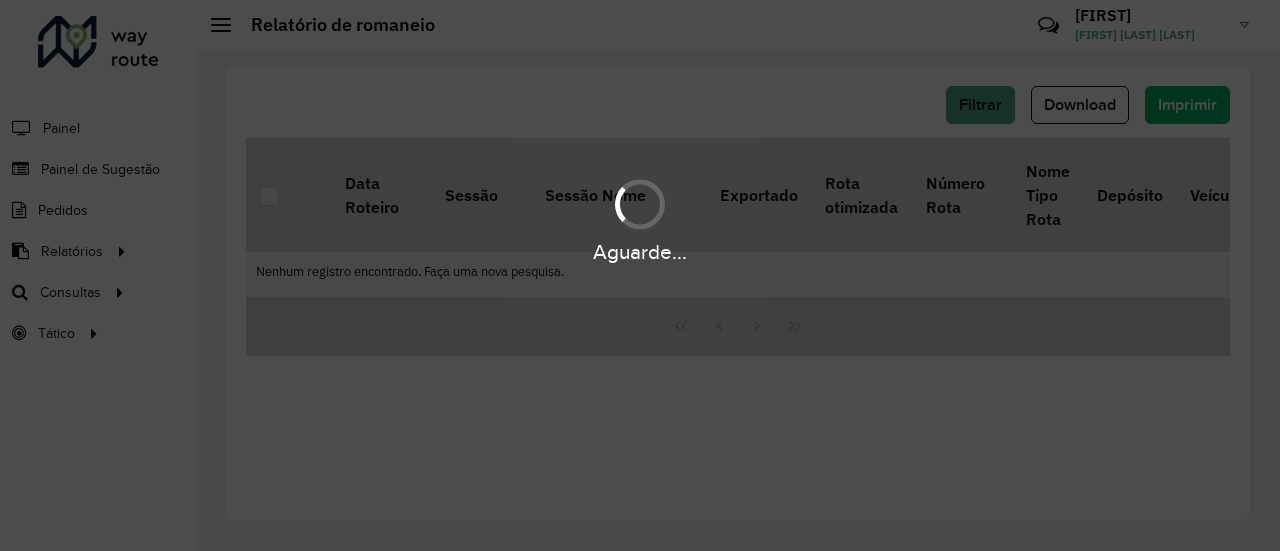scroll, scrollTop: 0, scrollLeft: 0, axis: both 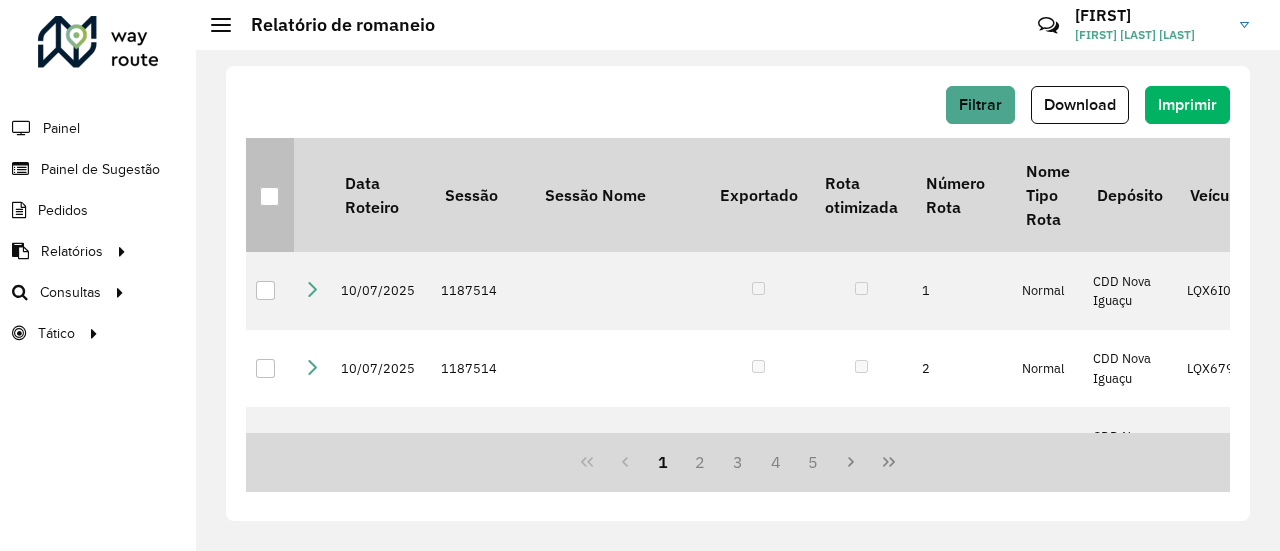 click at bounding box center [269, 196] 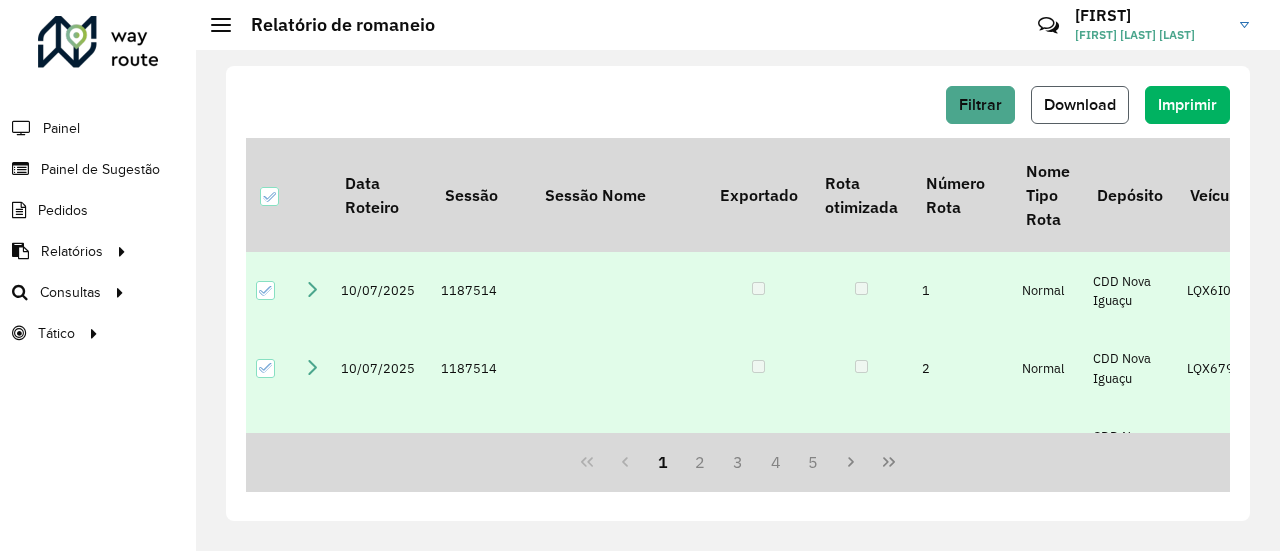 click on "Download" 